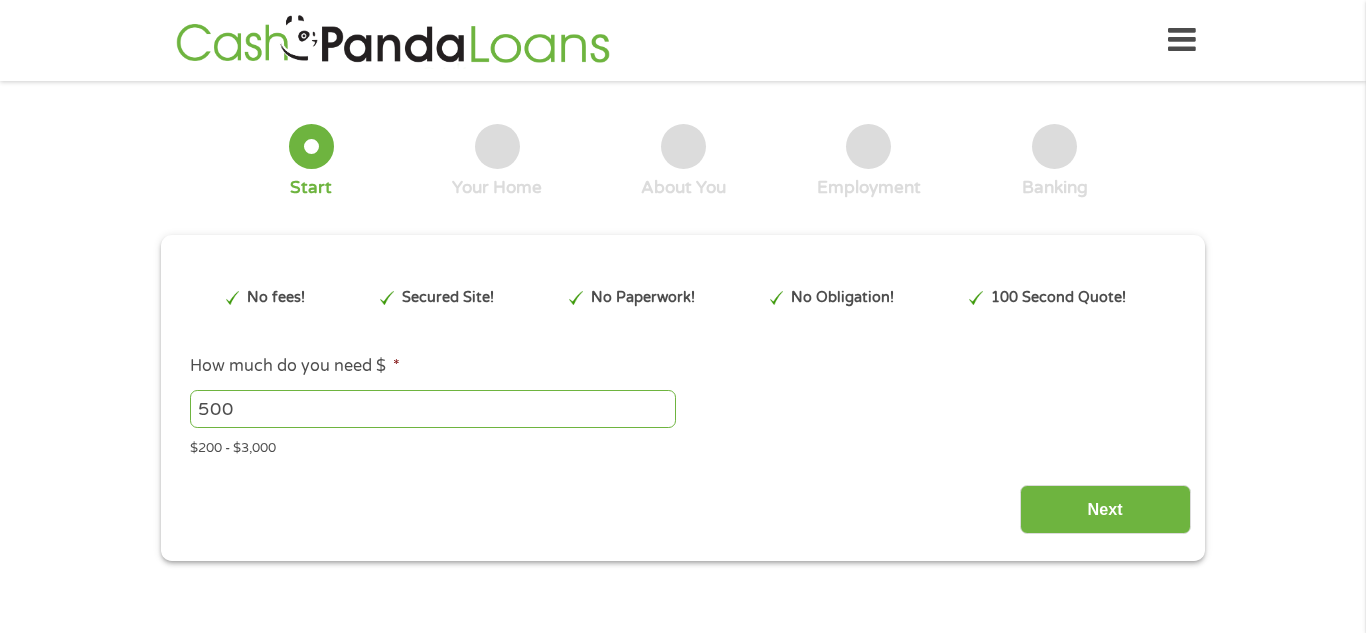 scroll, scrollTop: 0, scrollLeft: 0, axis: both 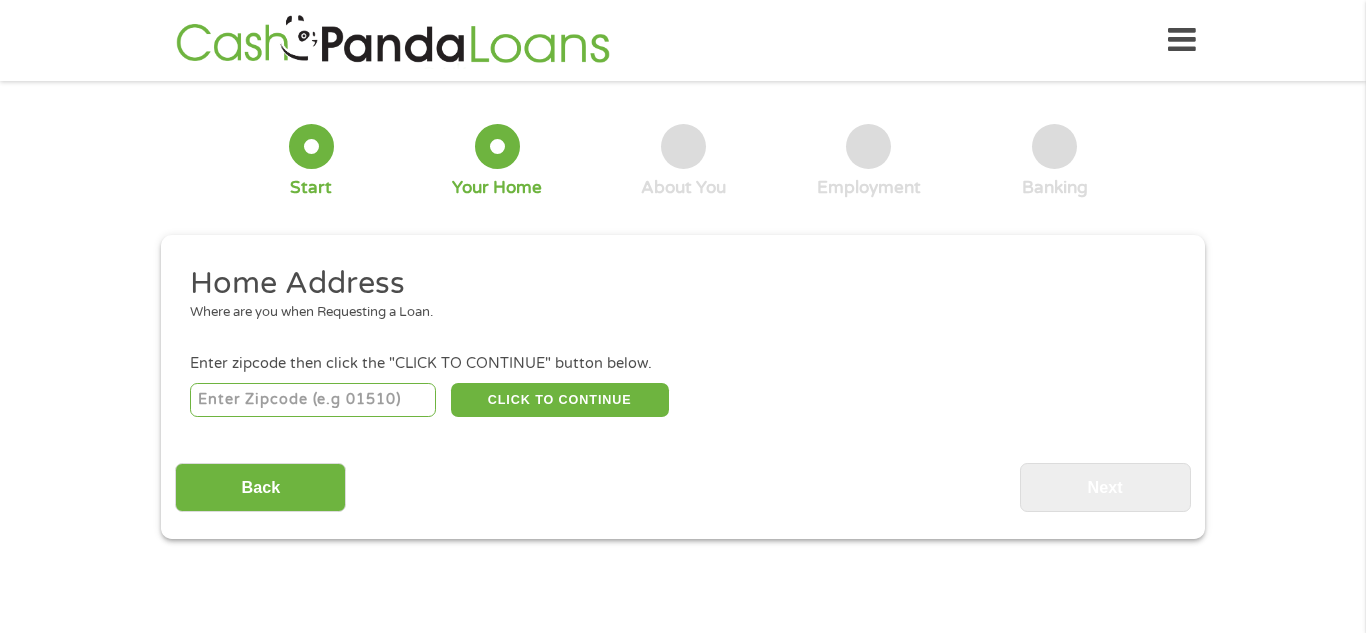 click at bounding box center (313, 400) 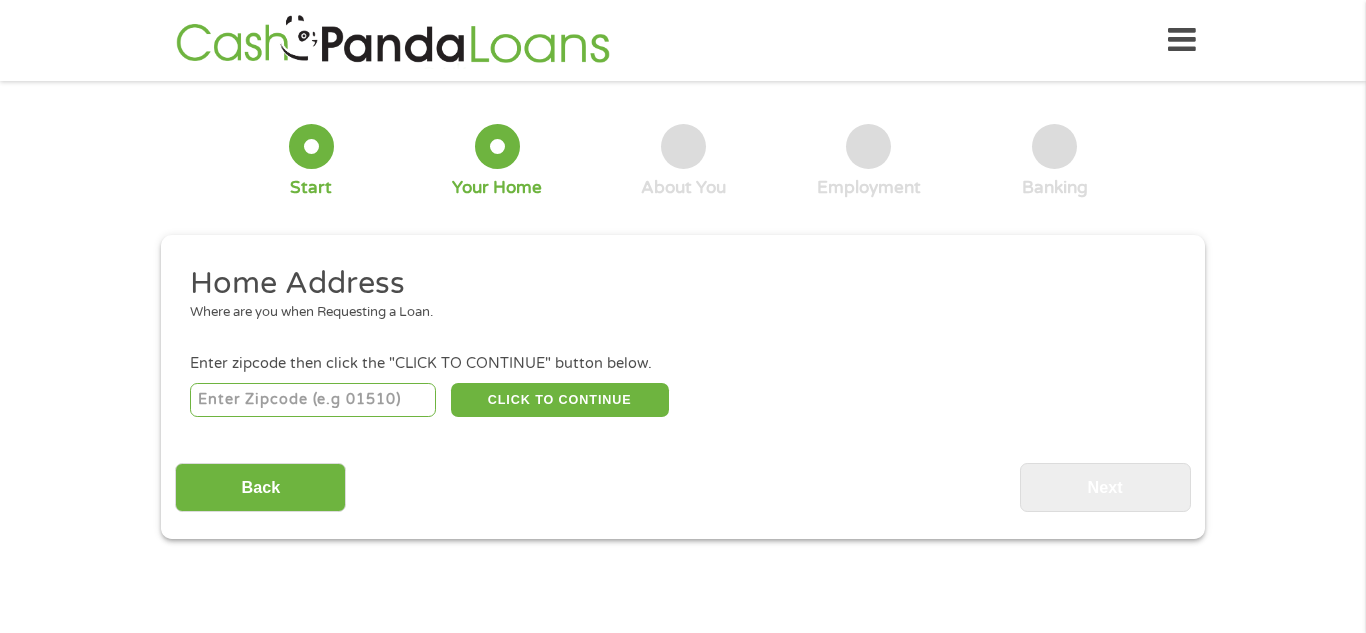 type on "[NUMBER]" 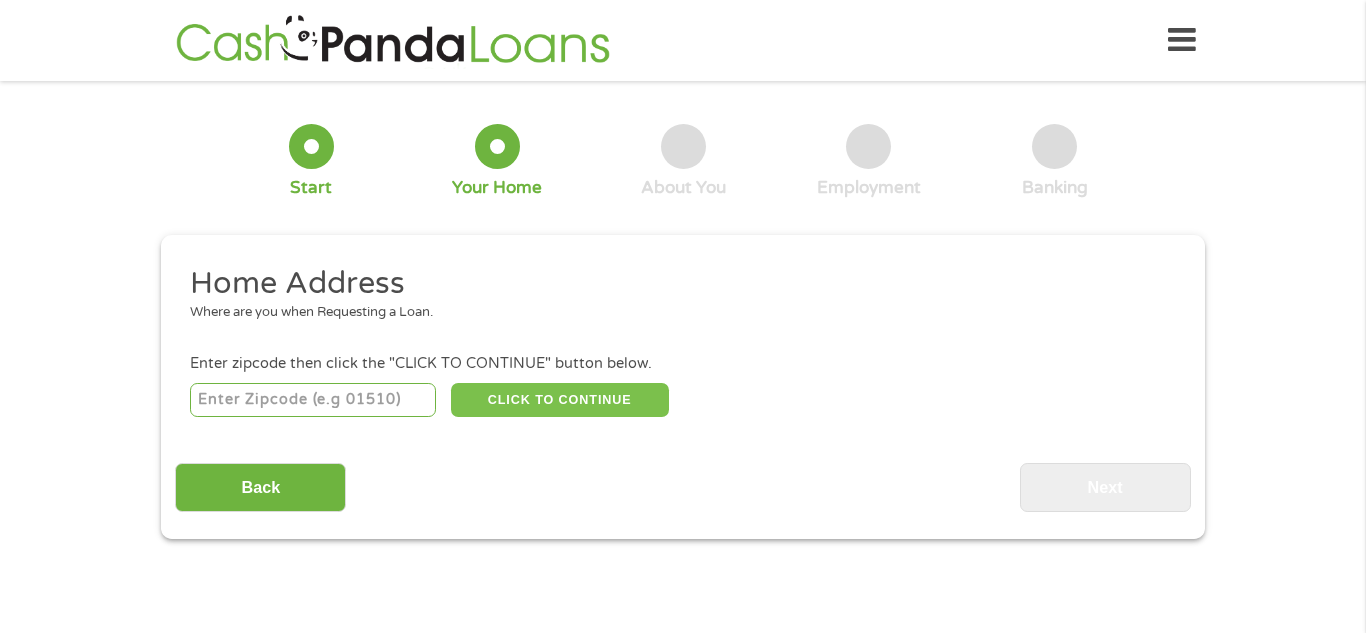 click on "CLICK TO CONTINUE" at bounding box center (560, 400) 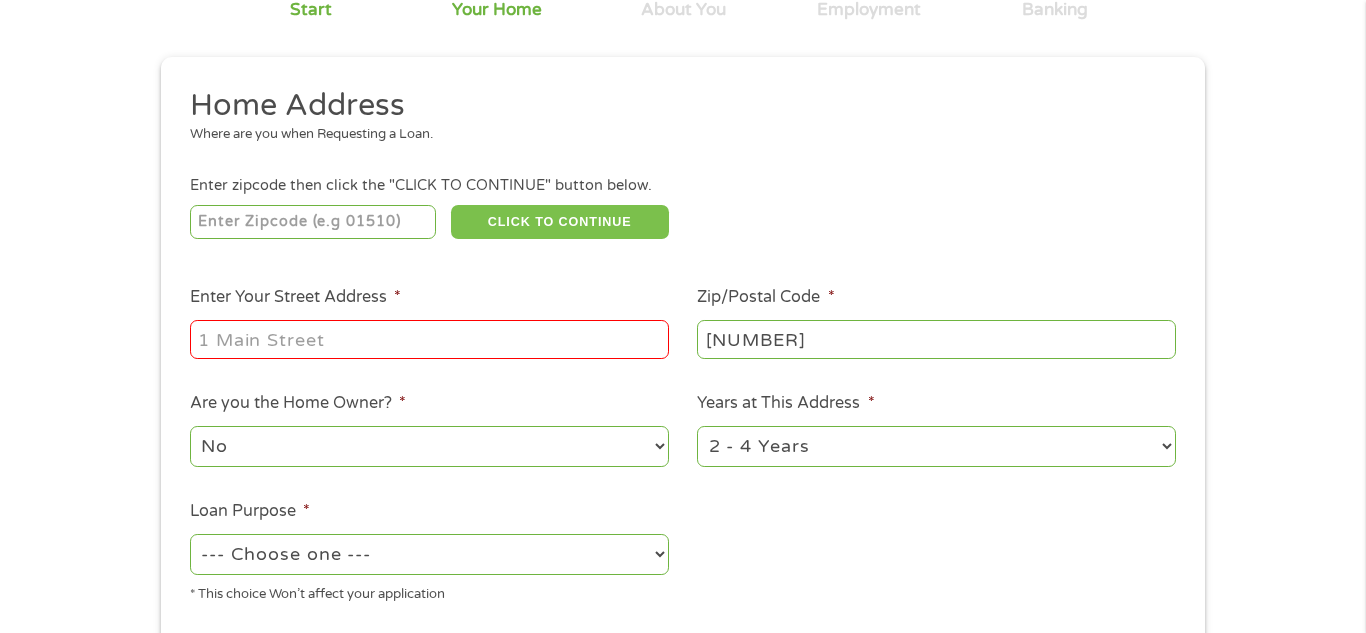 scroll, scrollTop: 202, scrollLeft: 0, axis: vertical 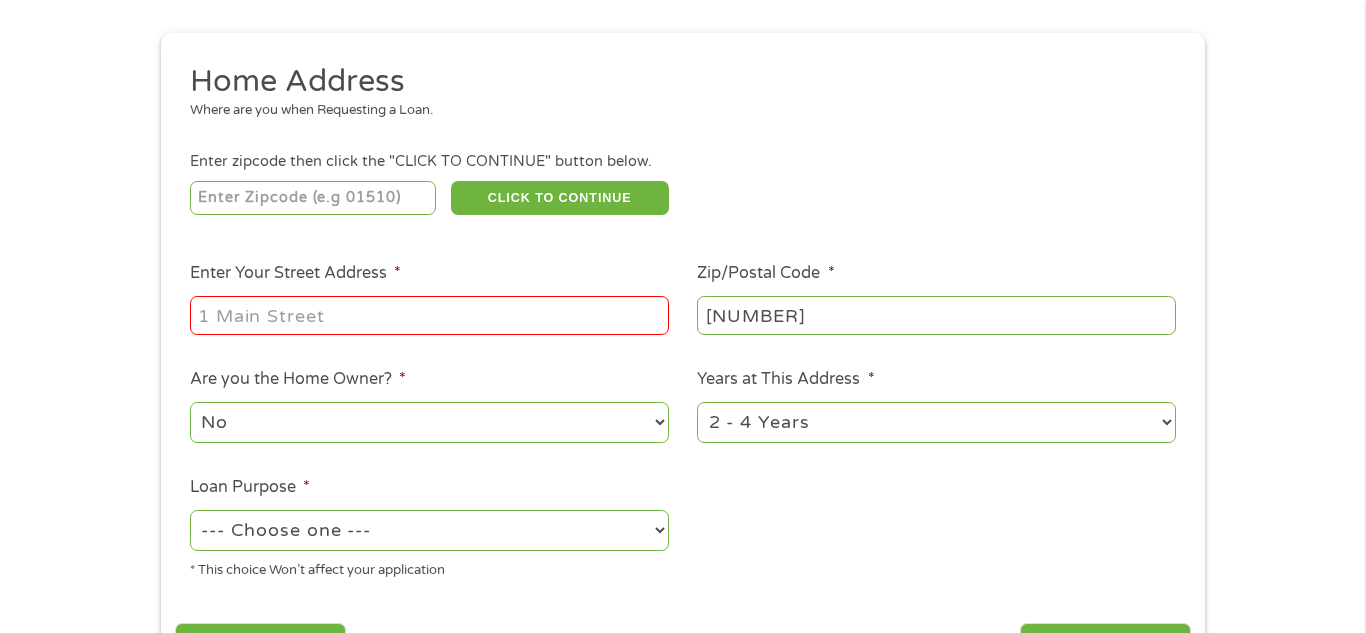 click on "Enter Your Street Address *" at bounding box center [429, 315] 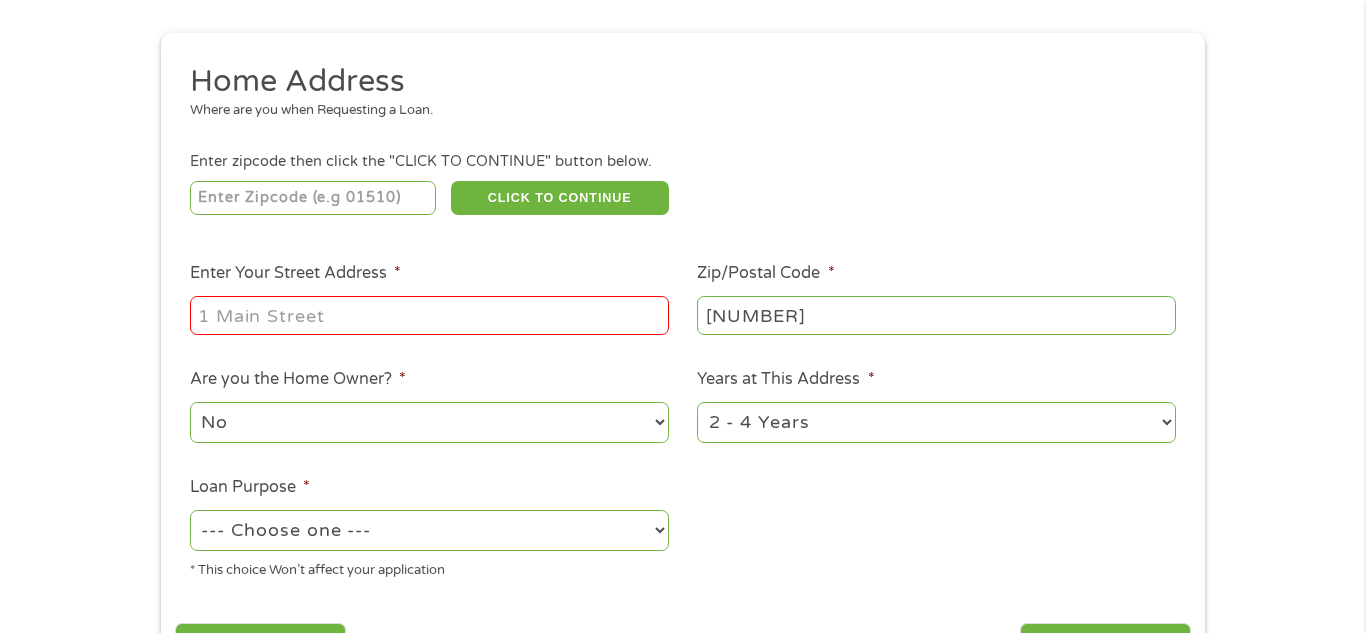 type on "[NUMBER] [STREET] Lot [NUMBER]" 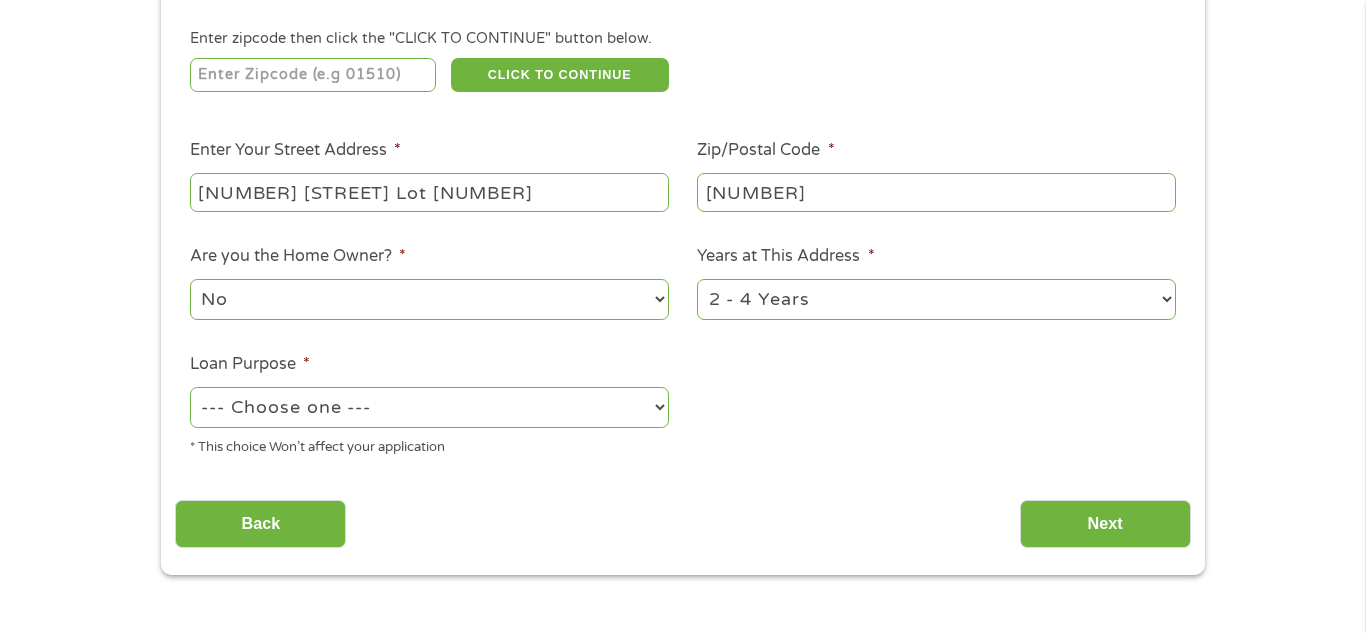 scroll, scrollTop: 334, scrollLeft: 0, axis: vertical 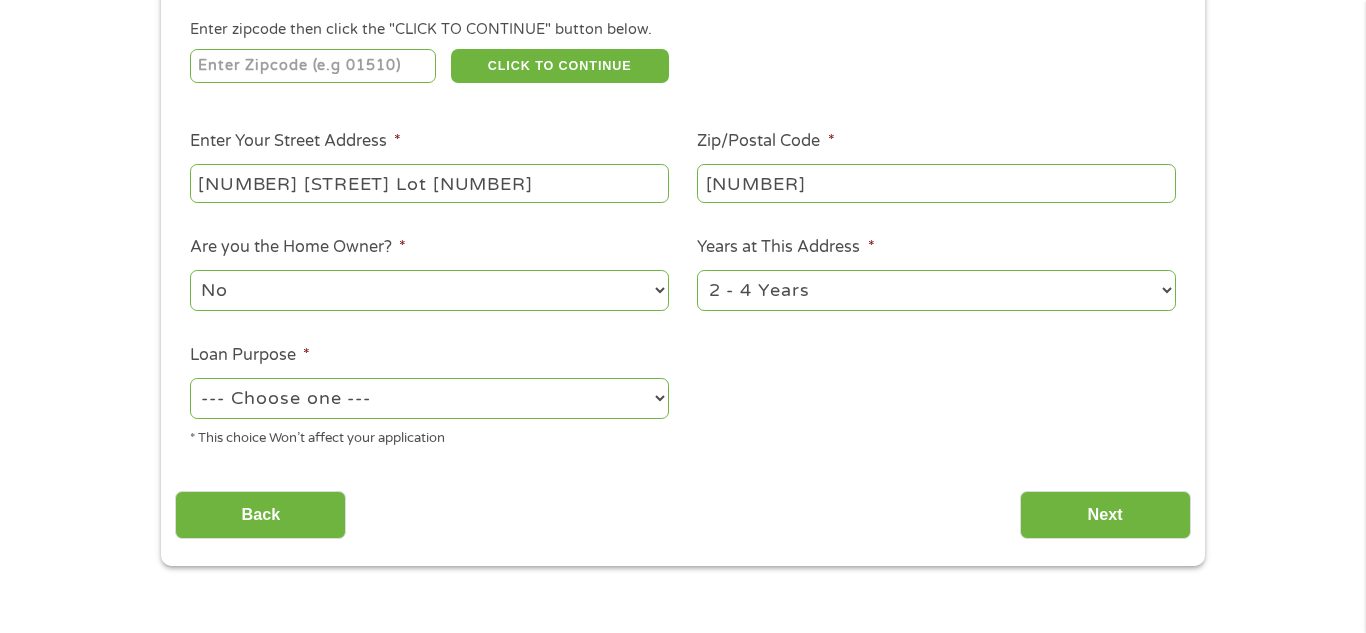 click on "--- Choose one --- Pay Bills Debt Consolidation Home Improvement Major Purchase Car Loan Short Term Cash Medical Expenses Other" at bounding box center (429, 398) 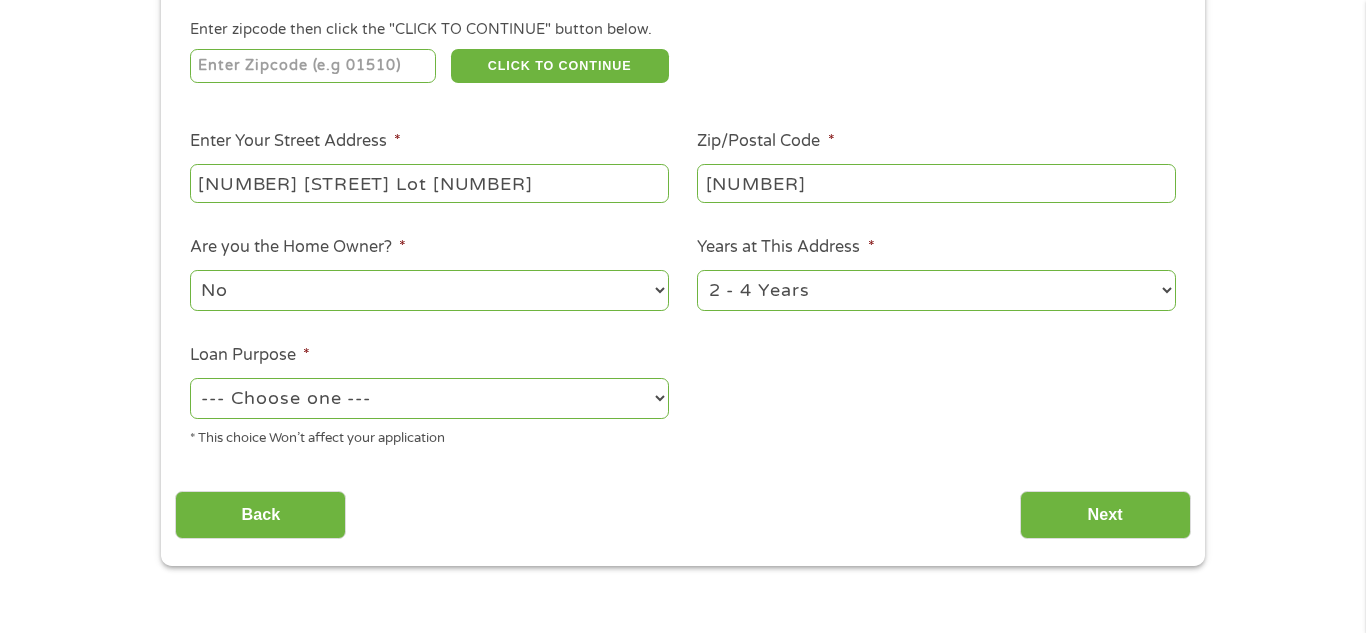 select on "other" 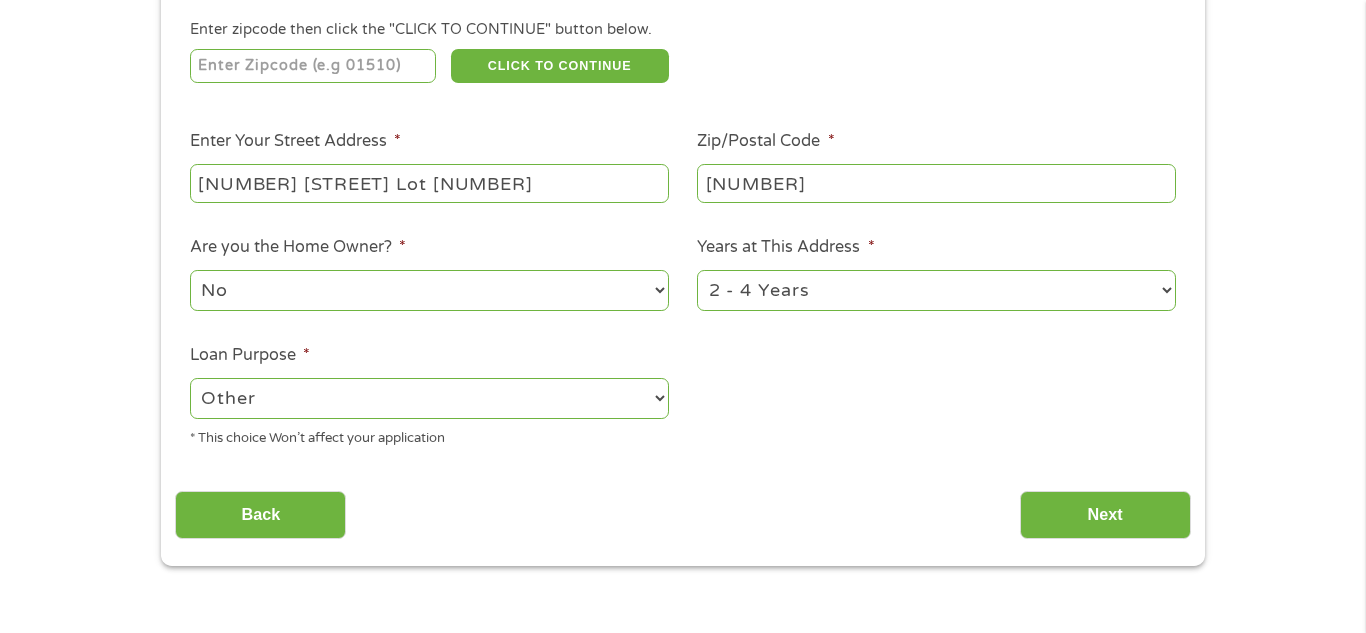 click on "--- Choose one --- Pay Bills Debt Consolidation Home Improvement Major Purchase Car Loan Short Term Cash Medical Expenses Other" at bounding box center [429, 398] 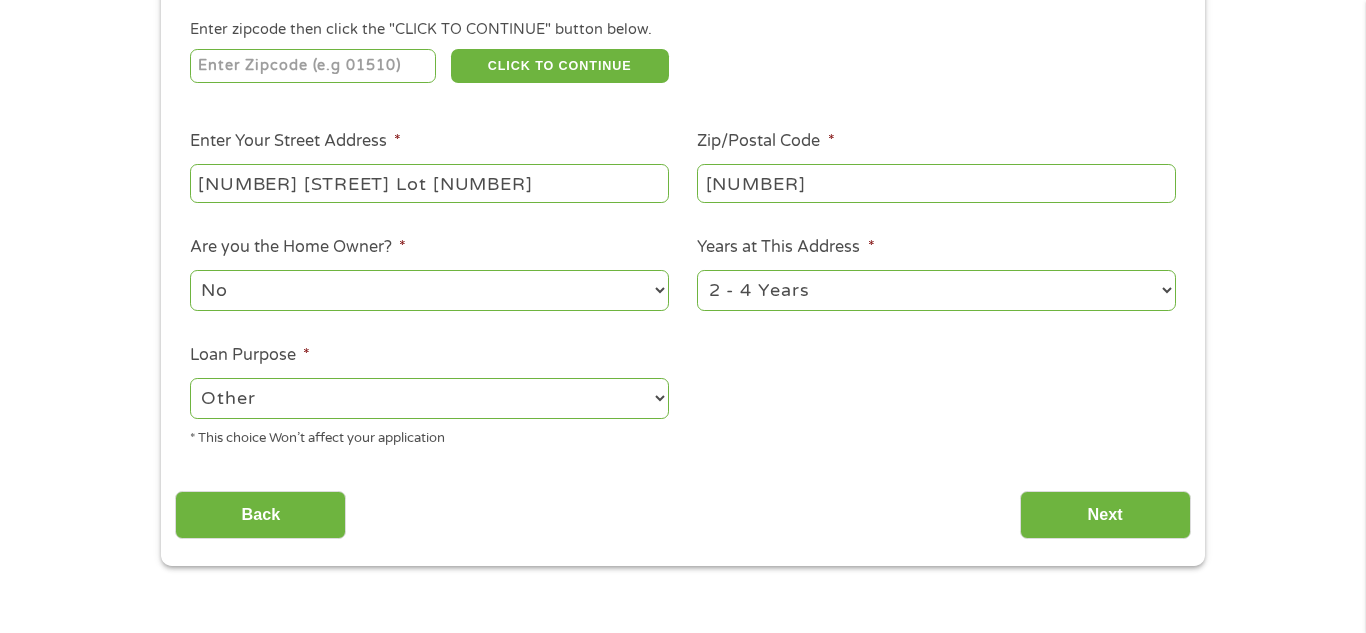 click on "--- Choose one --- Pay Bills Debt Consolidation Home Improvement Major Purchase Car Loan Short Term Cash Medical Expenses Other" at bounding box center (429, 398) 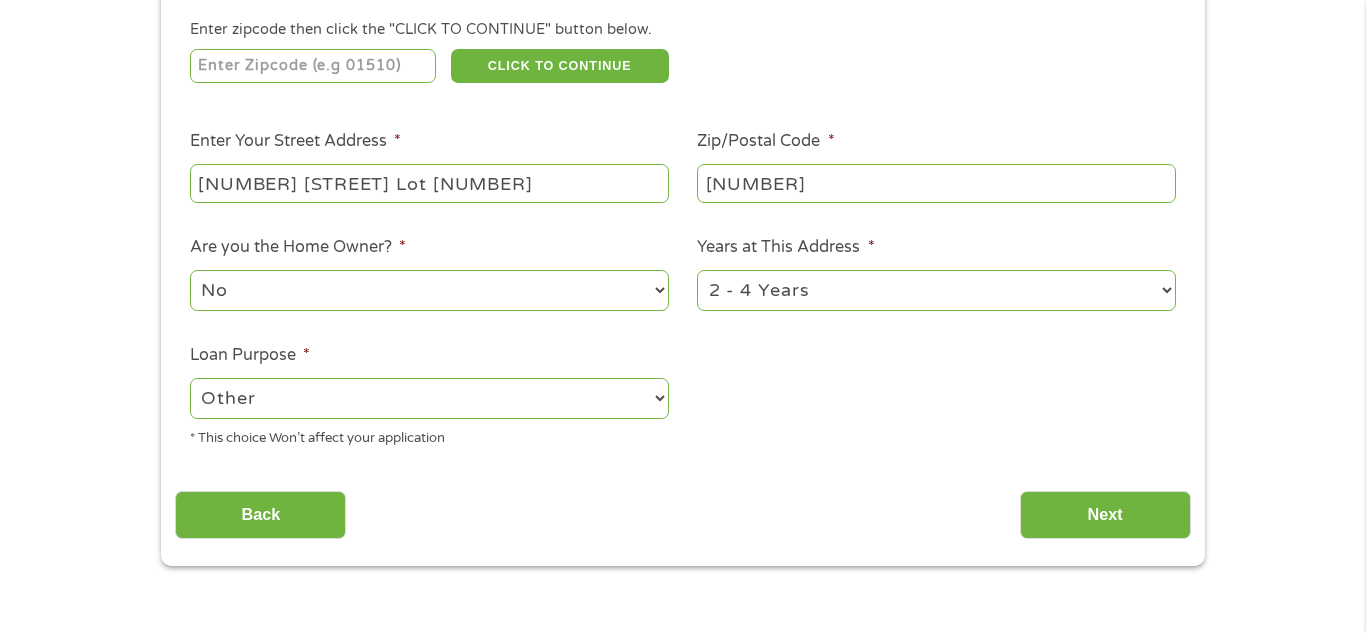 scroll, scrollTop: 360, scrollLeft: 0, axis: vertical 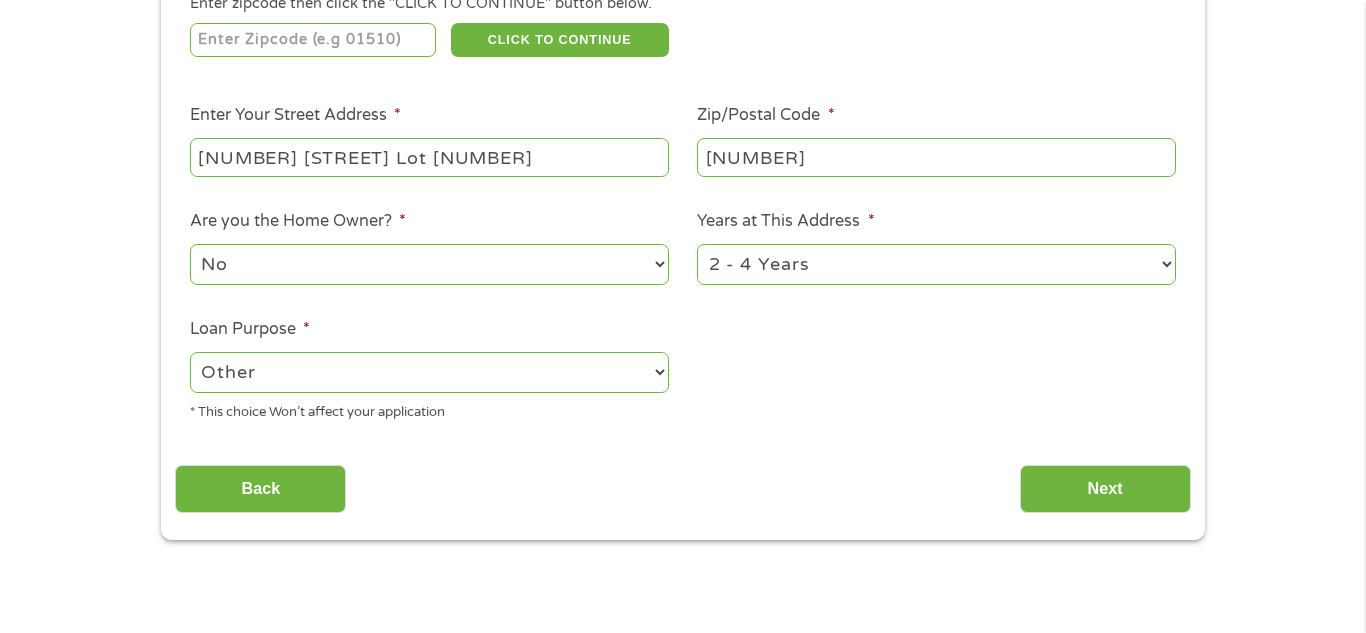 click on "--- Choose one --- Pay Bills Debt Consolidation Home Improvement Major Purchase Car Loan Short Term Cash Medical Expenses Other" at bounding box center (429, 372) 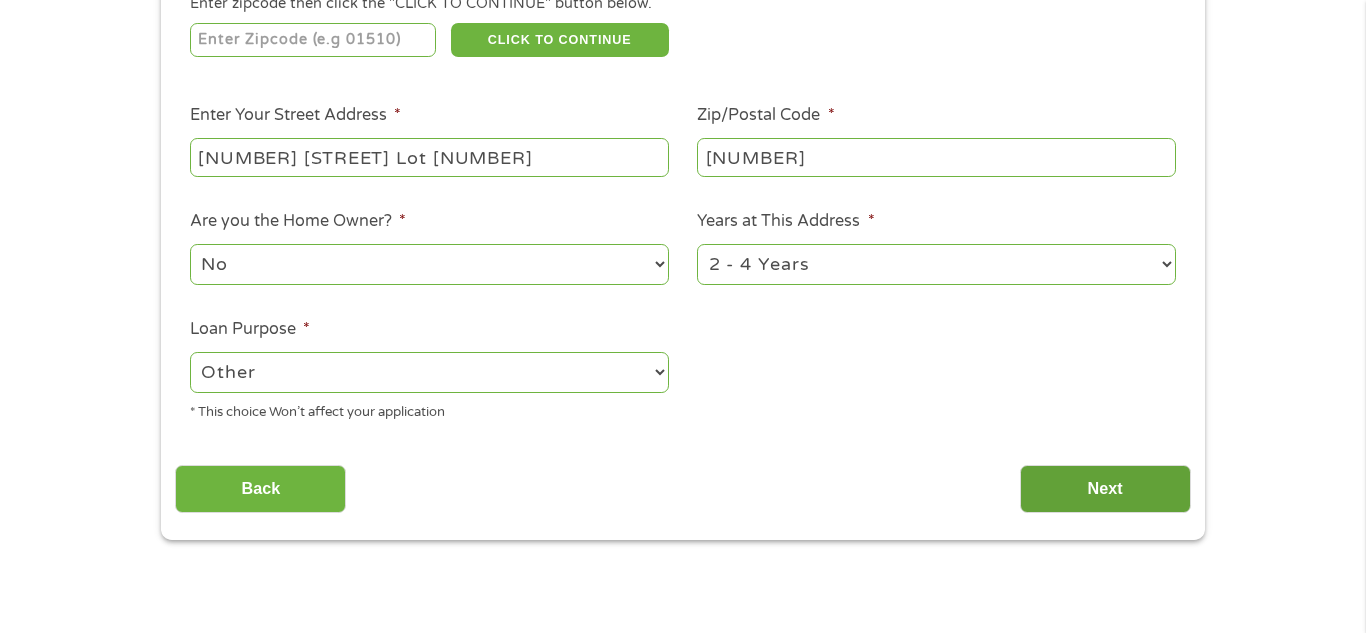click on "Next" at bounding box center [1105, 489] 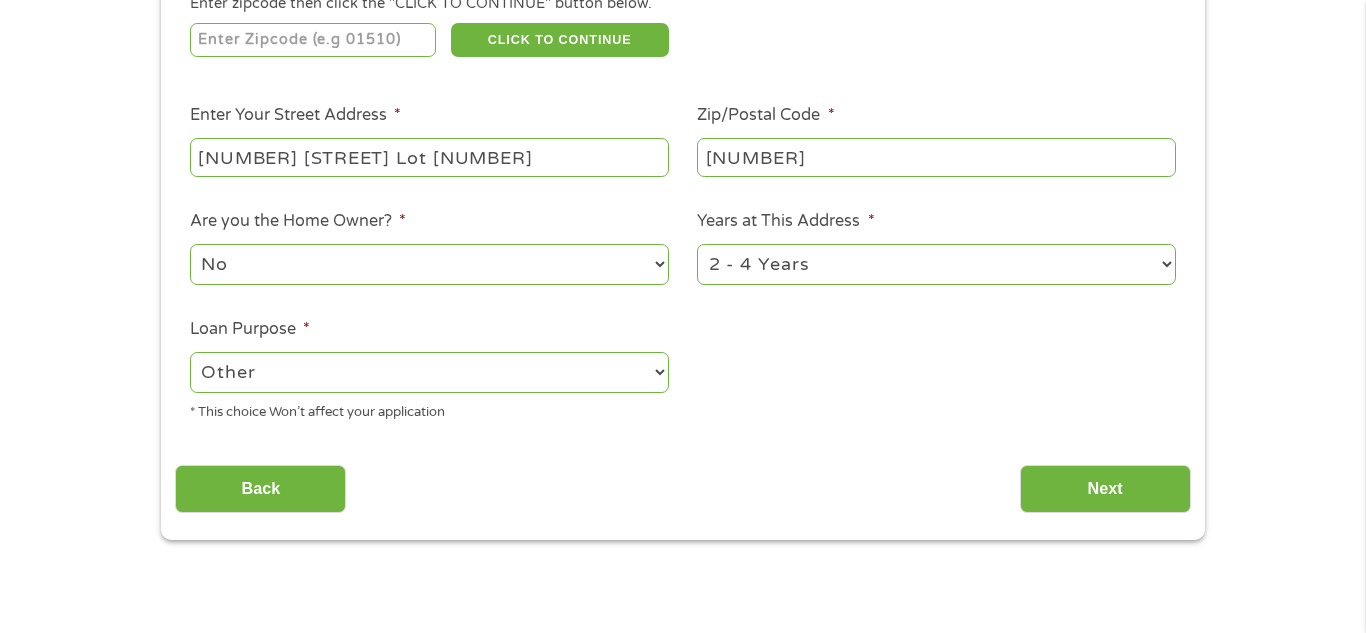 scroll, scrollTop: 8, scrollLeft: 8, axis: both 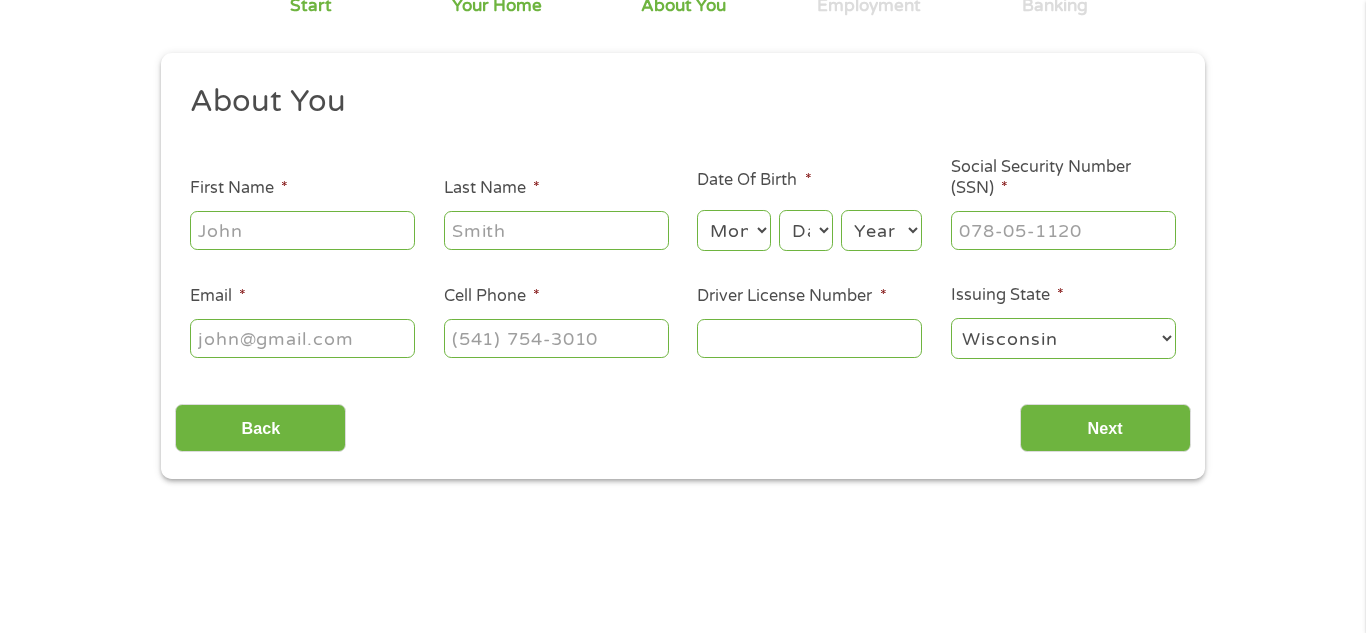 click on "First Name *" at bounding box center [302, 230] 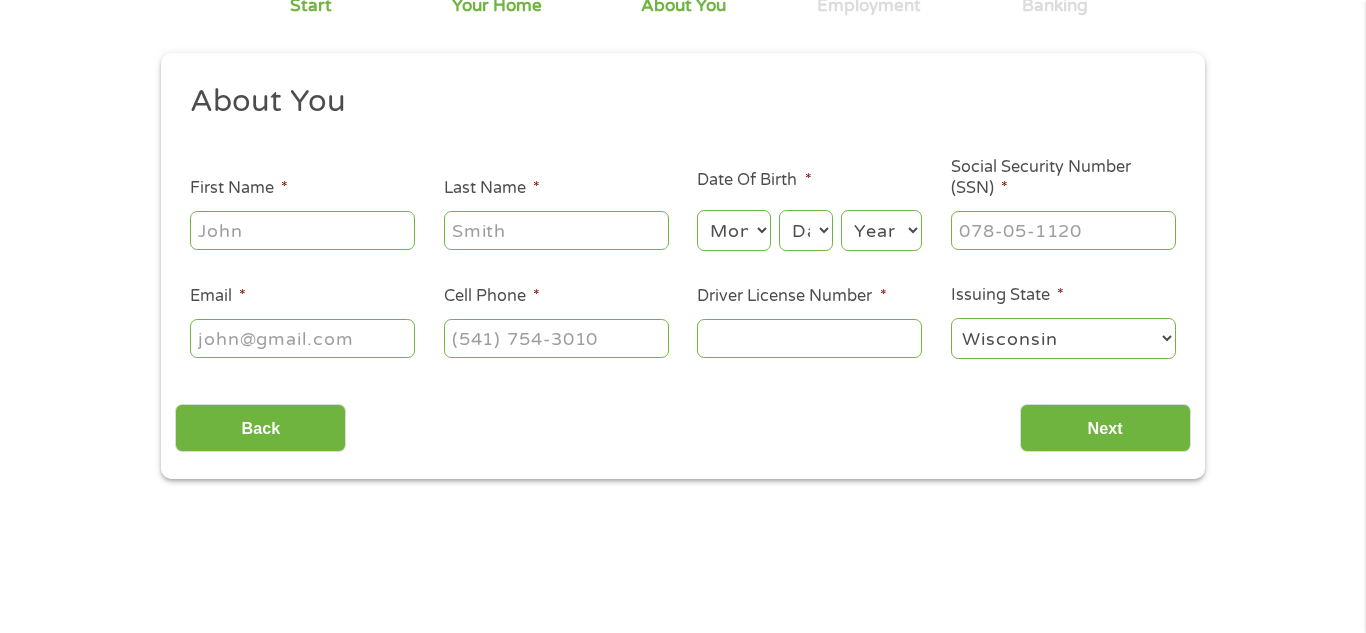 type on "[FIRST]" 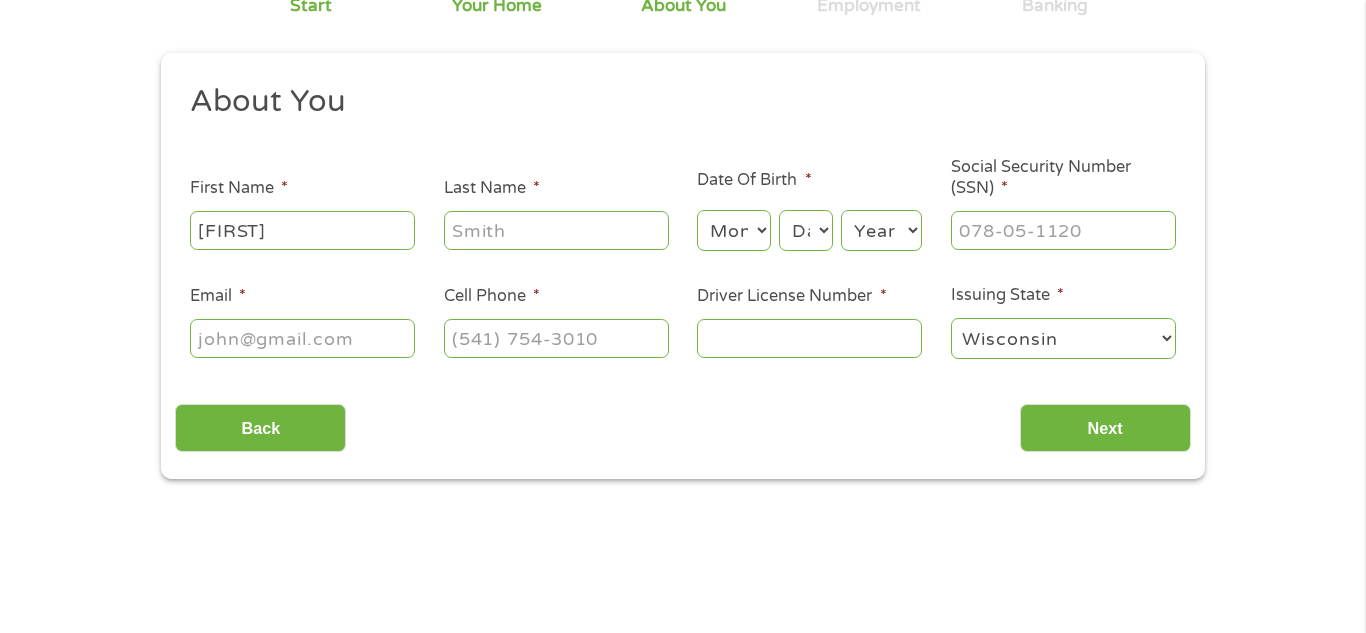 type on "[LAST]" 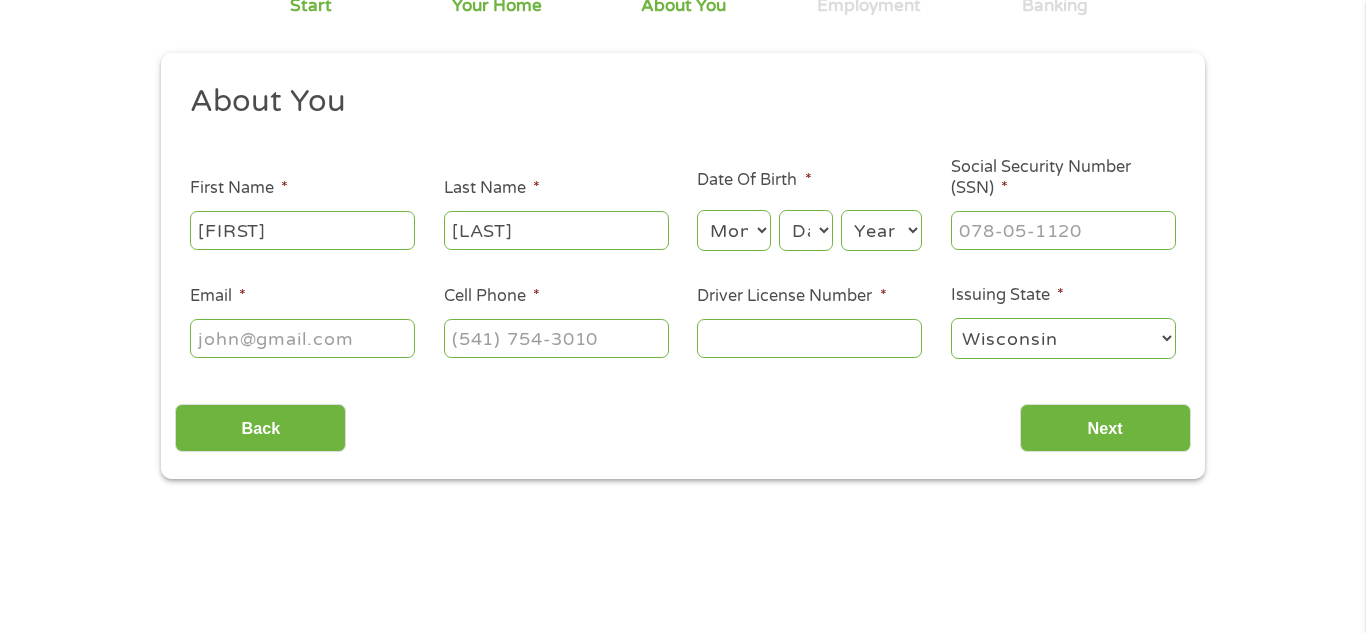 type on "[EMAIL]" 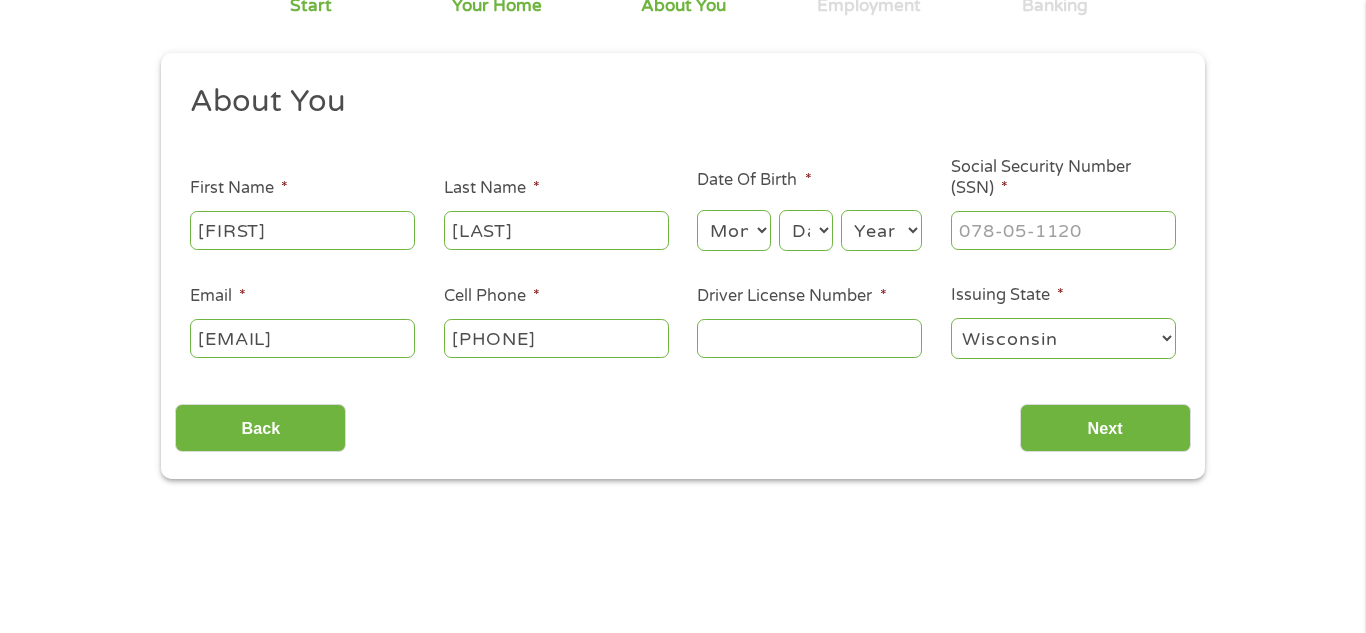 type on "[PHONE]" 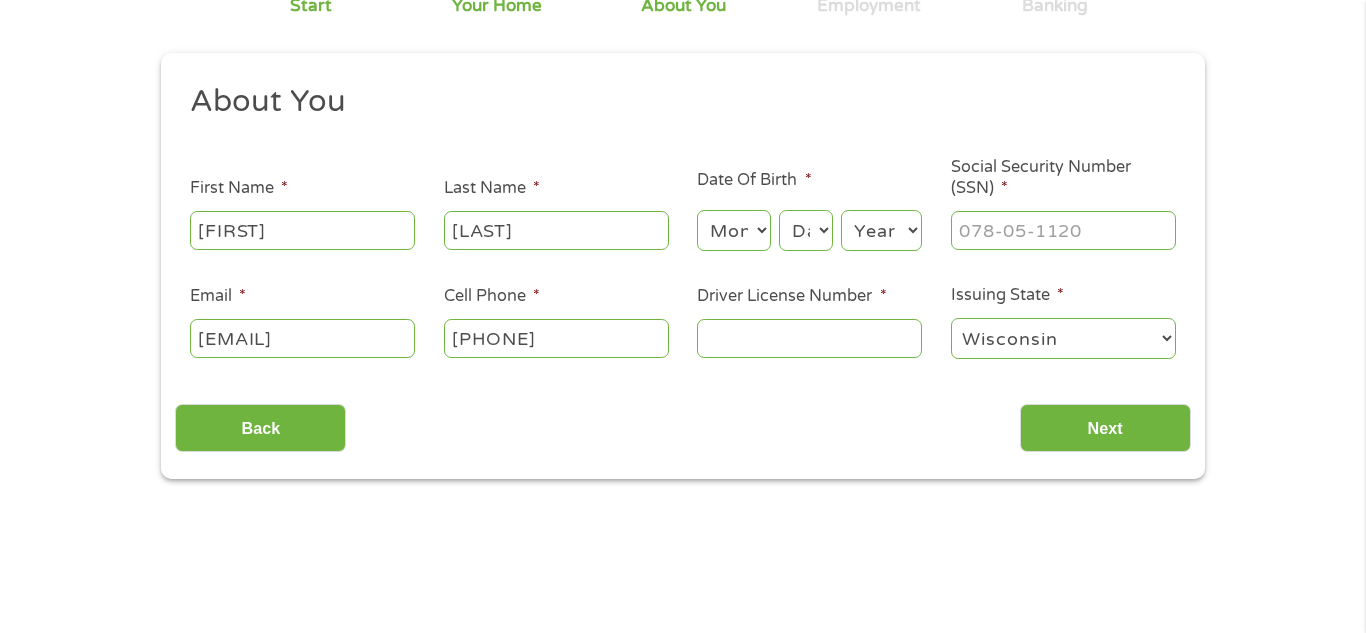 click on "Month 1 2 3 4 5 6 7 8 9 10 11 12" at bounding box center [733, 230] 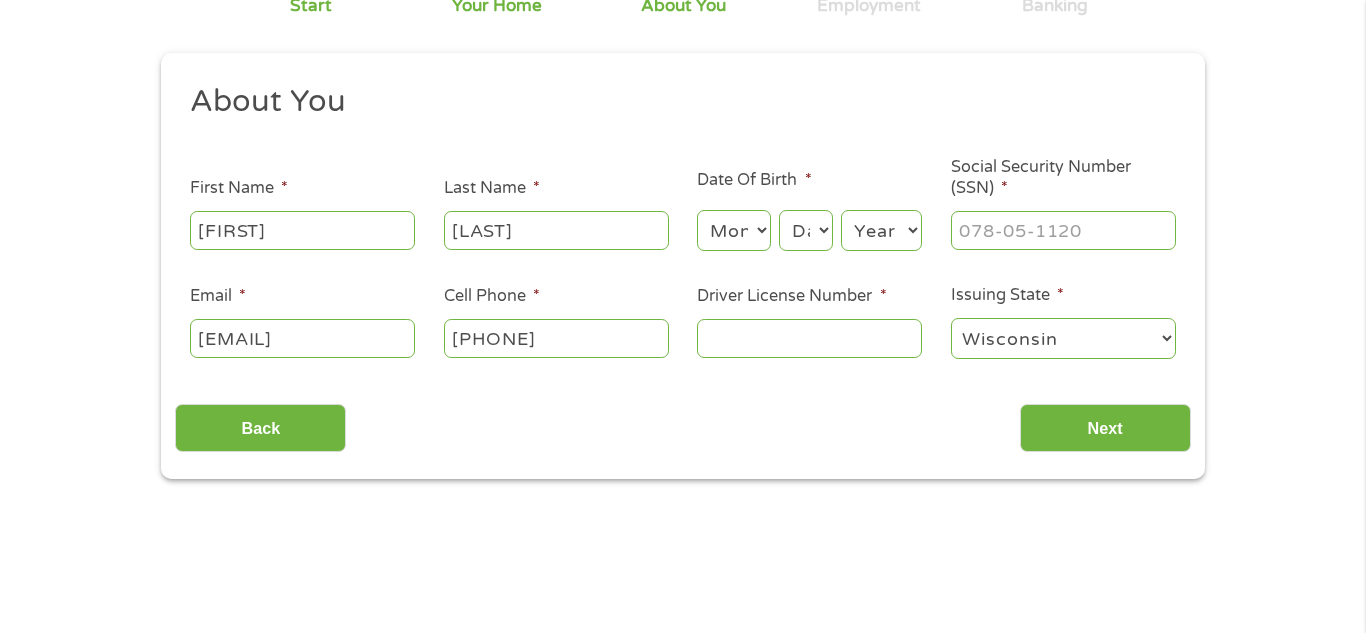 select on "2" 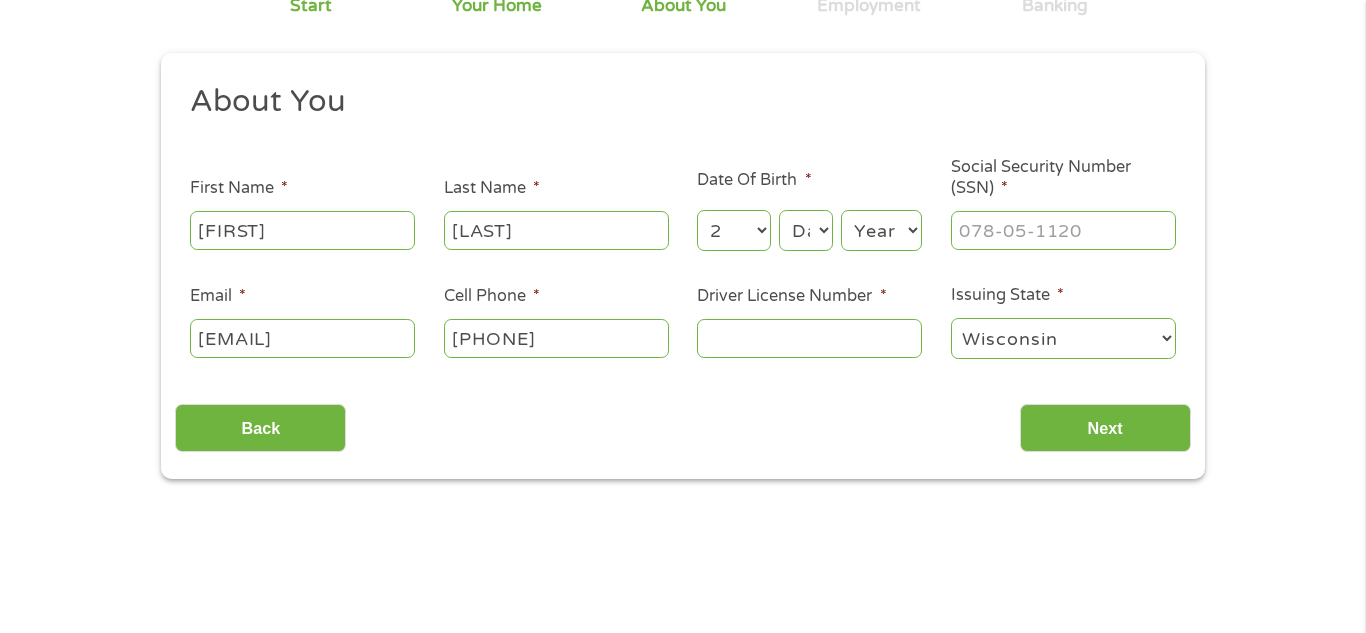 click on "Month 1 2 3 4 5 6 7 8 9 10 11 12" at bounding box center [733, 230] 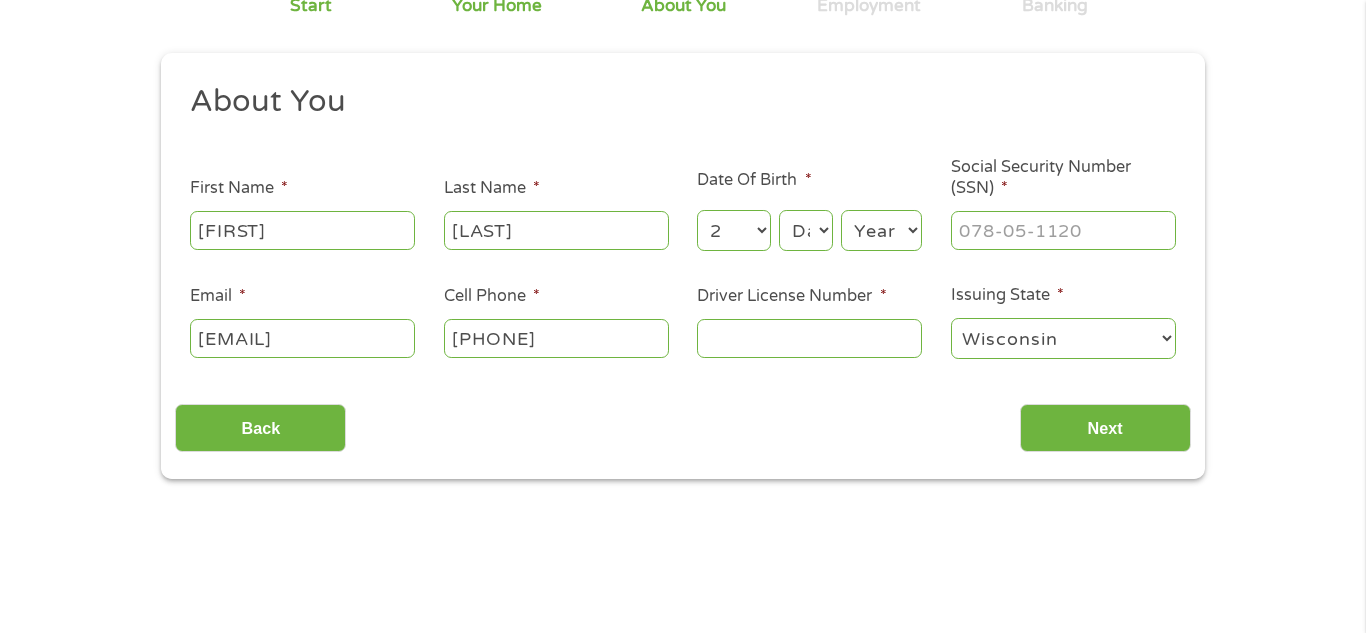 select on "2" 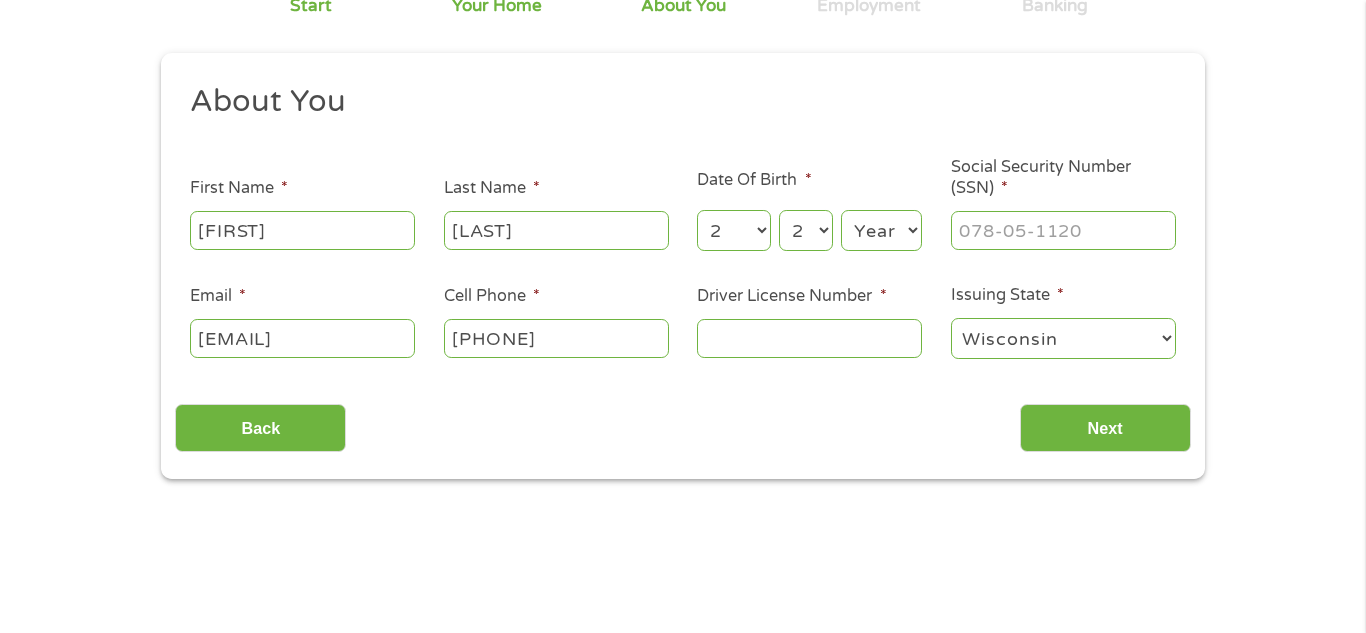 click on "Day 1 2 3 4 5 6 7 8 9 10 11 12 13 14 15 16 17 18 19 20 21 22 23 24 25 26 27 28 29 30 31" at bounding box center [806, 230] 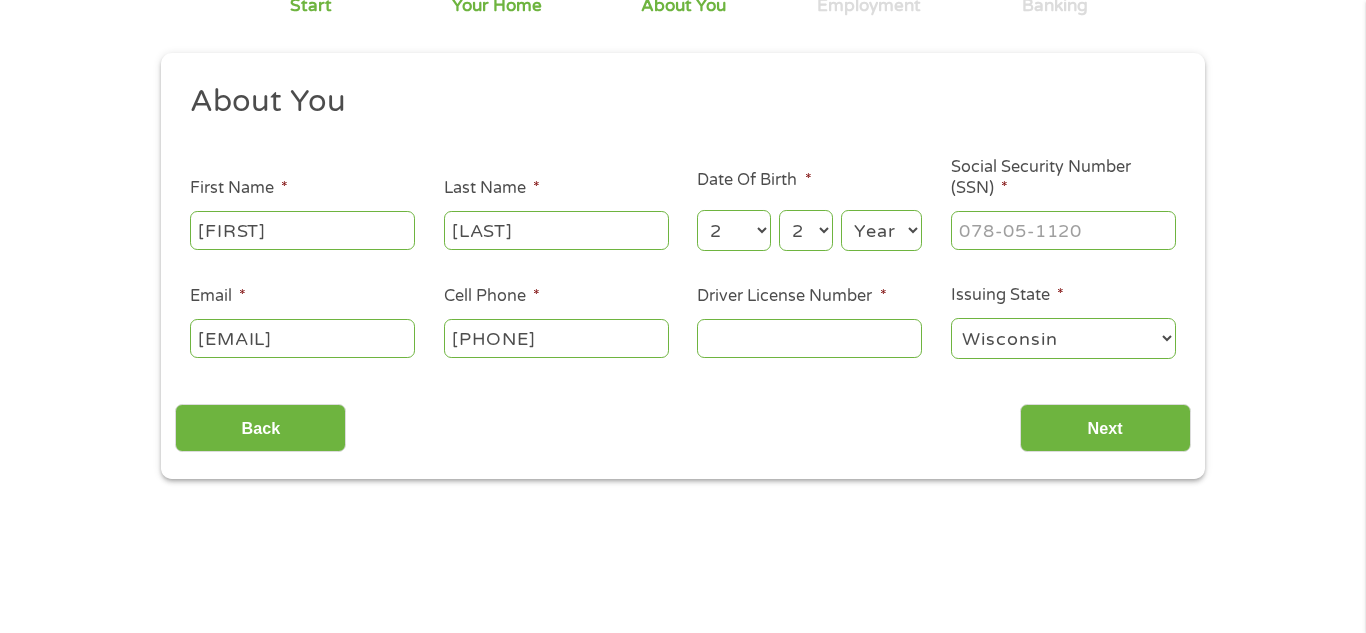 click on "Year 2007 2006 2005 2004 2003 2002 2001 2000 1999 1998 1997 1996 1995 1994 1993 1992 1991 1990 1989 1988 1987 1986 1985 1984 1983 1982 1981 1980 1979 1978 1977 1976 1975 1974 1973 1972 1971 1970 1969 1968 1967 1966 1965 1964 1963 1962 1961 1960 1959 1958 1957 1956 1955 1954 1953 1952 1951 1950 1949 1948 1947 1946 1945 1944 1943 1942 1941 1940 1939 1938 1937 1936 1935 1934 1933 1932 1931 1930 1929 1928 1927 1926 1925 1924 1923 1922 1921 1920" at bounding box center [881, 230] 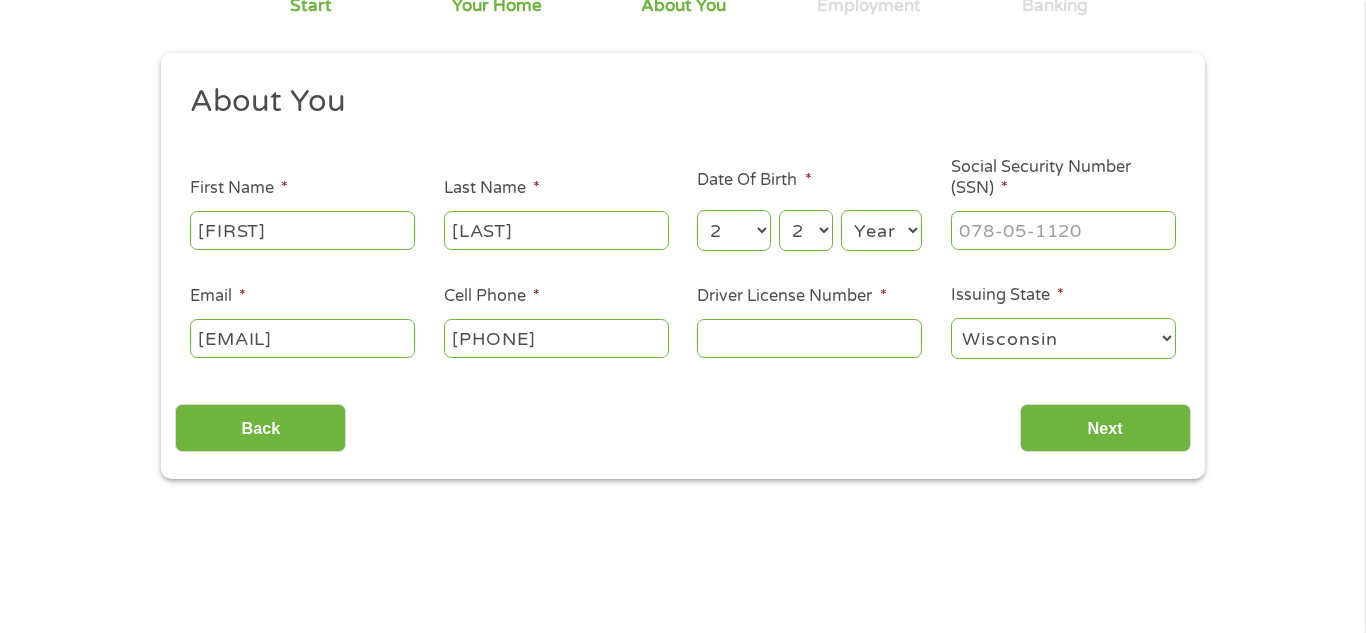 select on "1999" 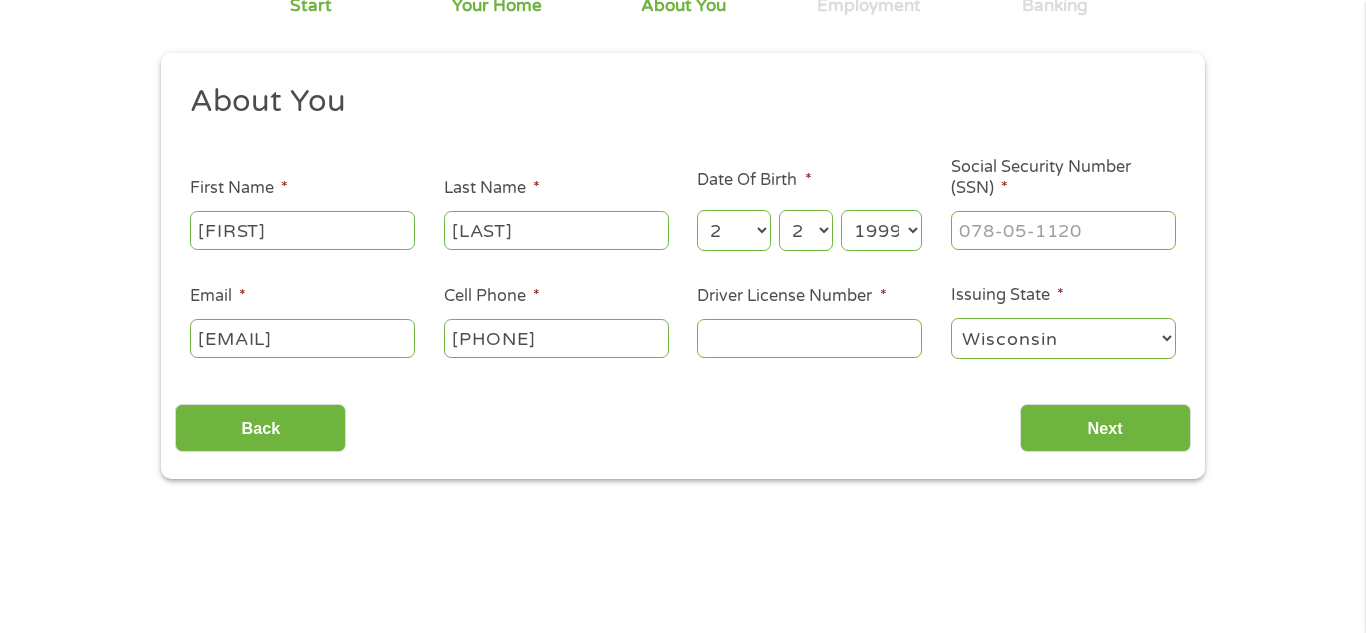 click on "Year 2007 2006 2005 2004 2003 2002 2001 2000 1999 1998 1997 1996 1995 1994 1993 1992 1991 1990 1989 1988 1987 1986 1985 1984 1983 1982 1981 1980 1979 1978 1977 1976 1975 1974 1973 1972 1971 1970 1969 1968 1967 1966 1965 1964 1963 1962 1961 1960 1959 1958 1957 1956 1955 1954 1953 1952 1951 1950 1949 1948 1947 1946 1945 1944 1943 1942 1941 1940 1939 1938 1937 1936 1935 1934 1933 1932 1931 1930 1929 1928 1927 1926 1925 1924 1923 1922 1921 1920" at bounding box center [881, 230] 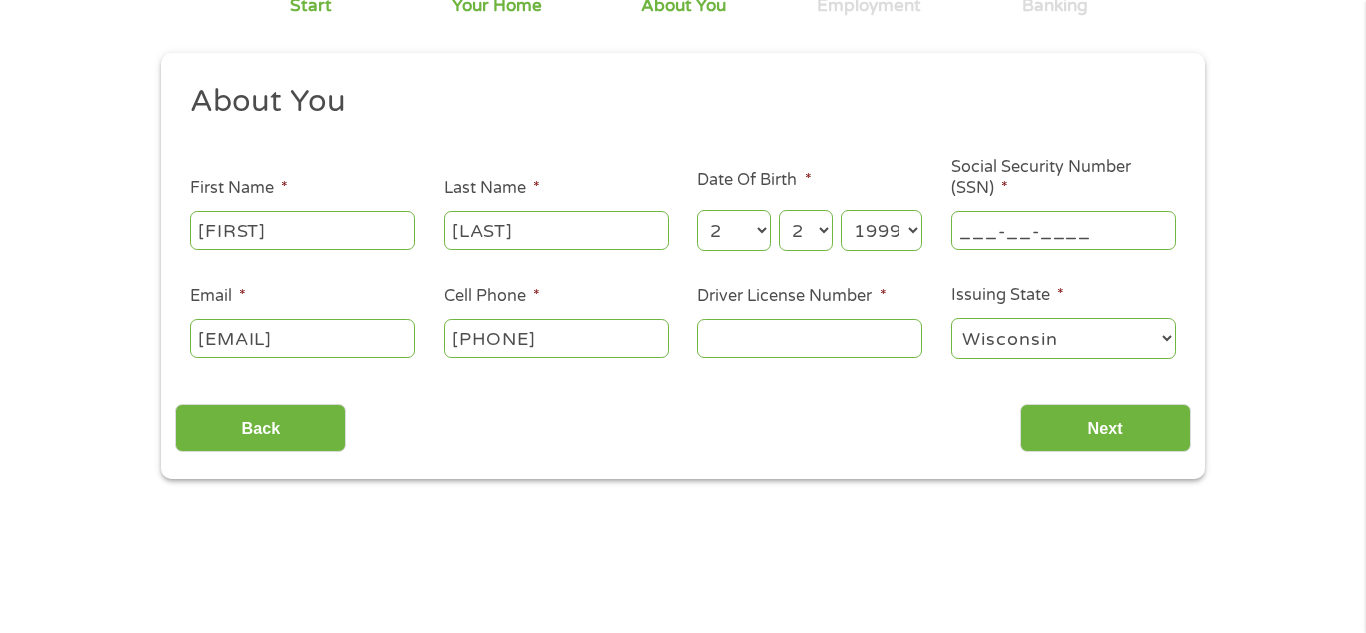 click on "___-__-____" at bounding box center [1063, 230] 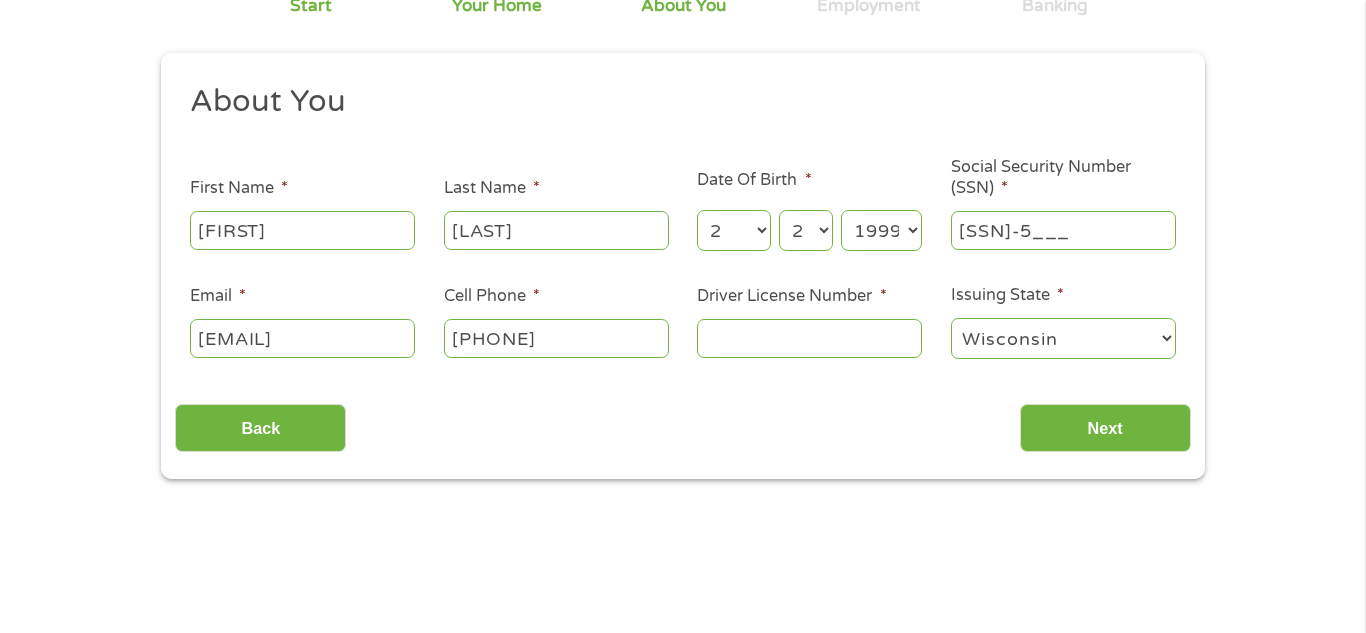 type on "[SSN]" 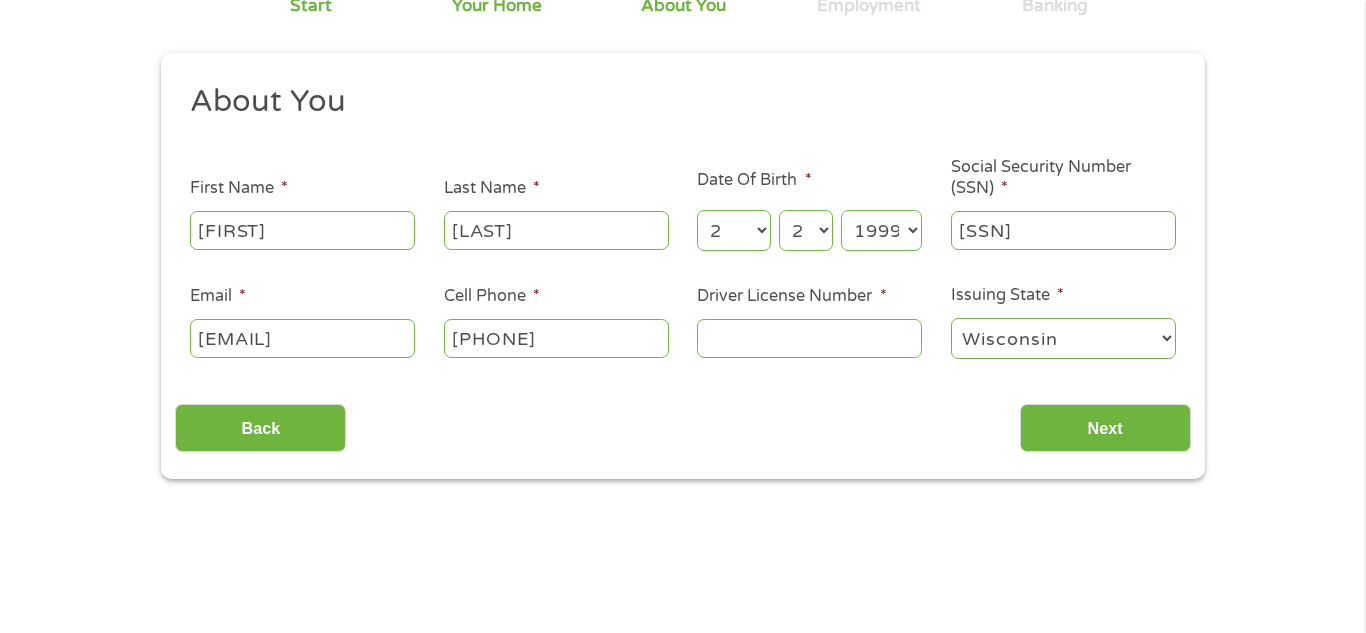 click on "Driver License Number *" at bounding box center (809, 338) 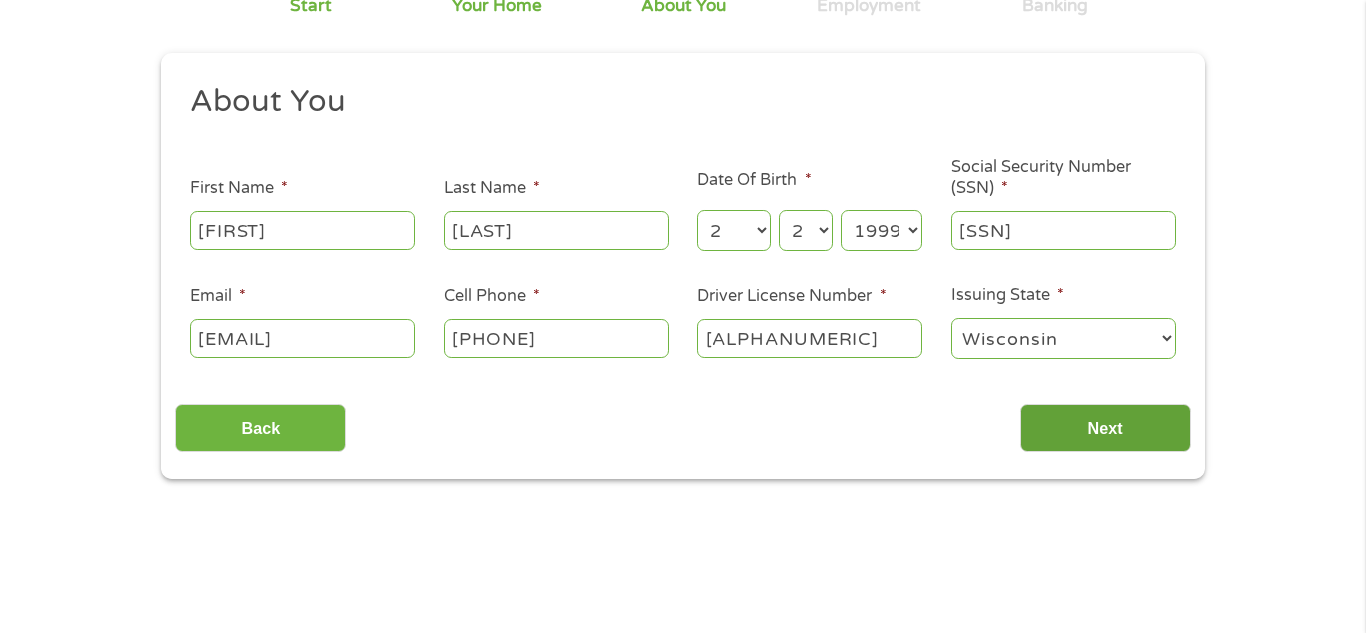 type on "[ALPHANUMERIC]" 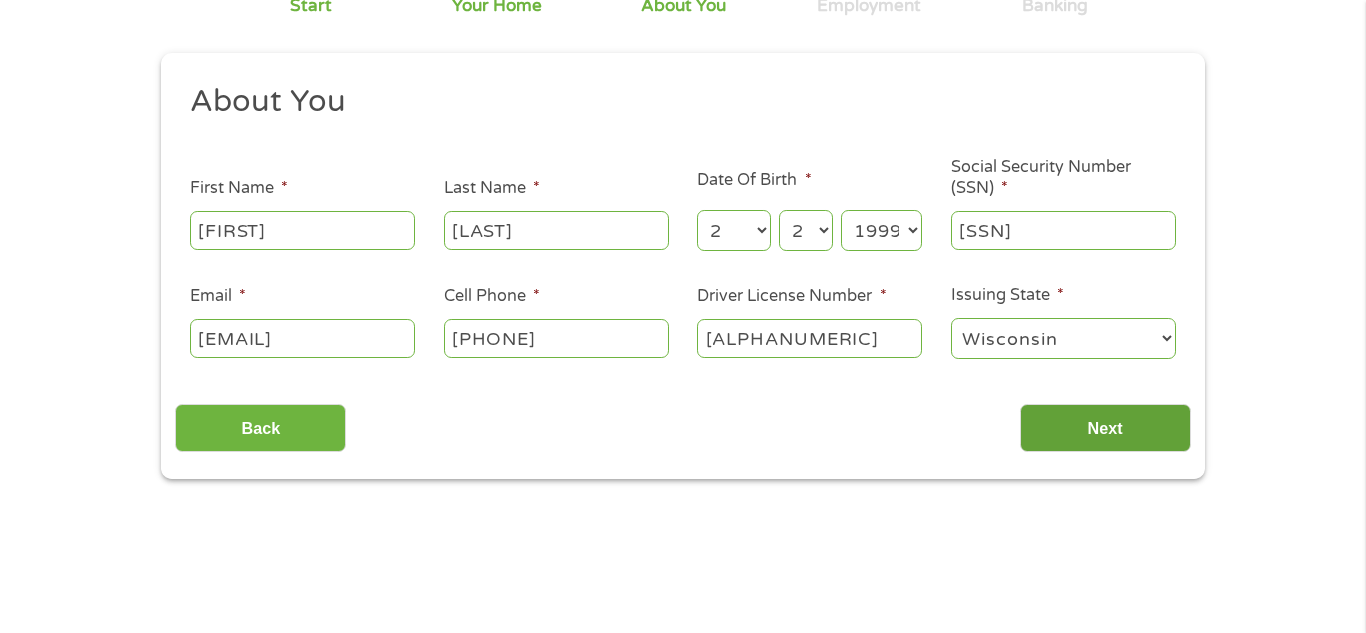 scroll, scrollTop: 8, scrollLeft: 8, axis: both 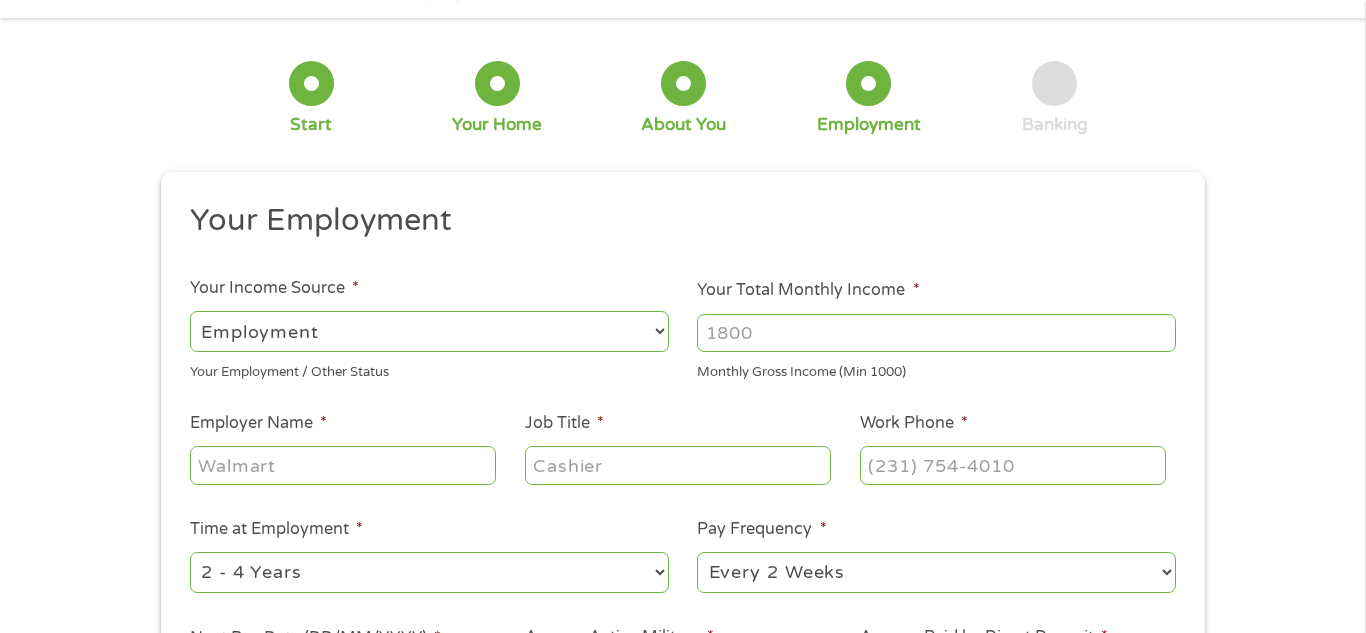 click on "Your Total Monthly Income *" at bounding box center (936, 333) 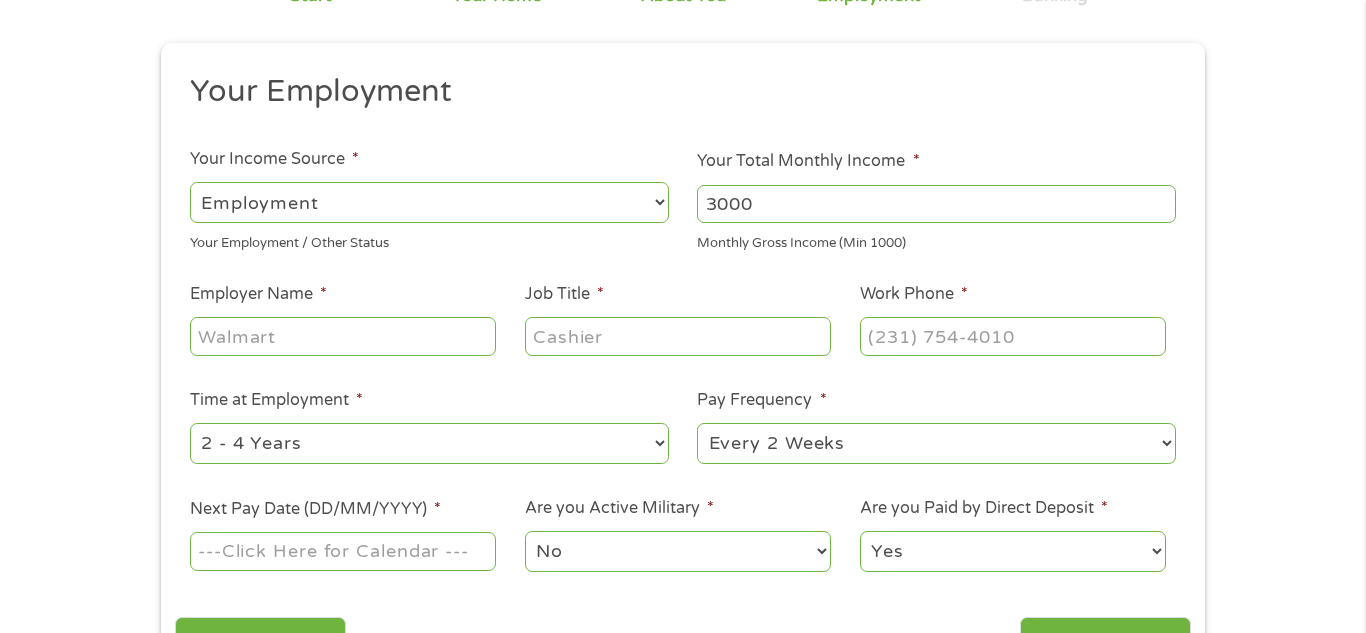 scroll, scrollTop: 197, scrollLeft: 0, axis: vertical 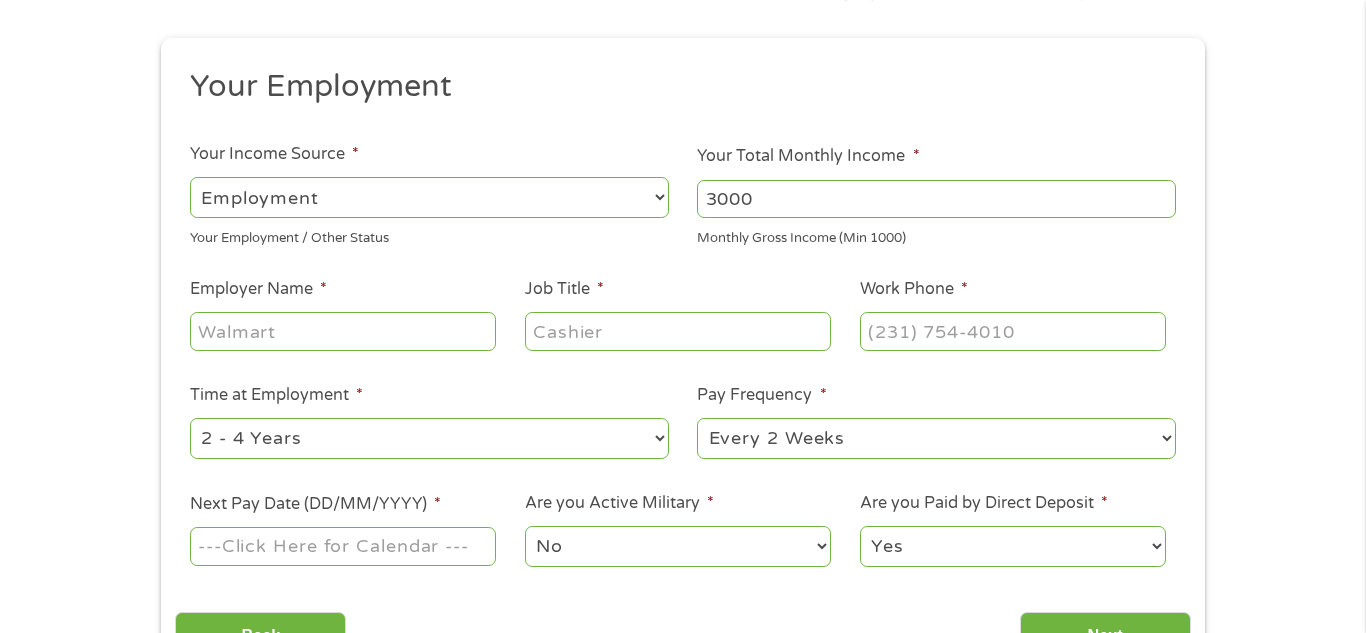type on "3000" 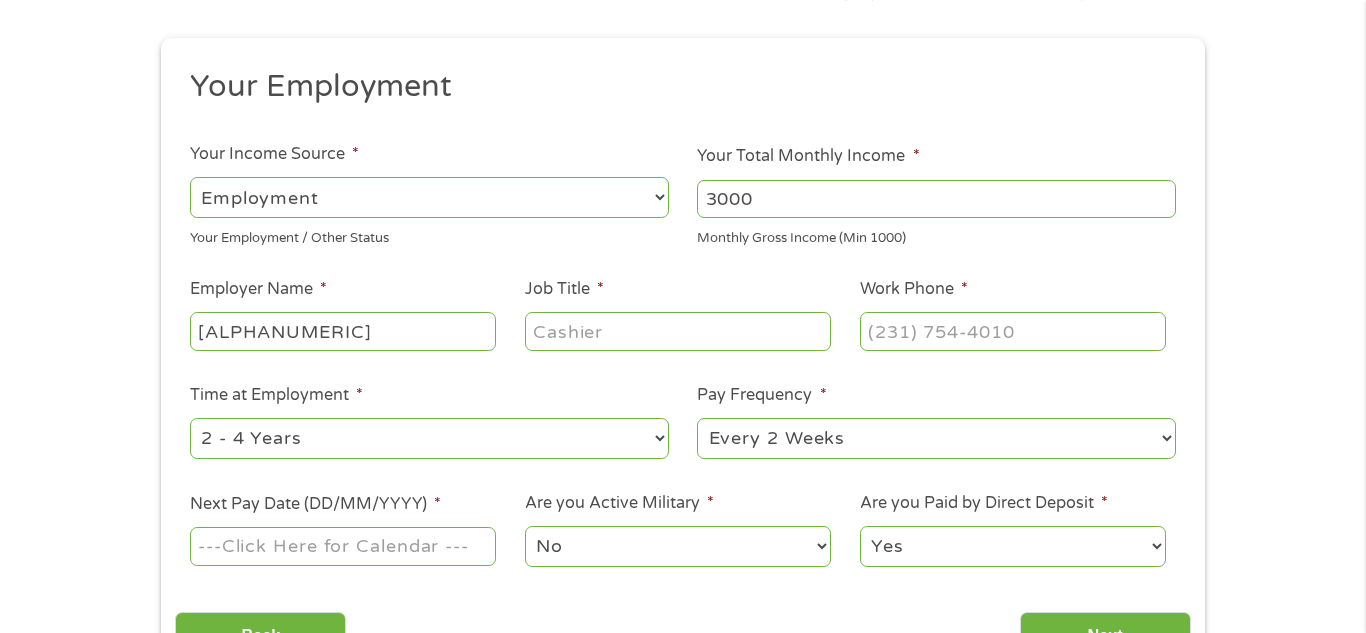 type on "[ALPHANUMERIC]" 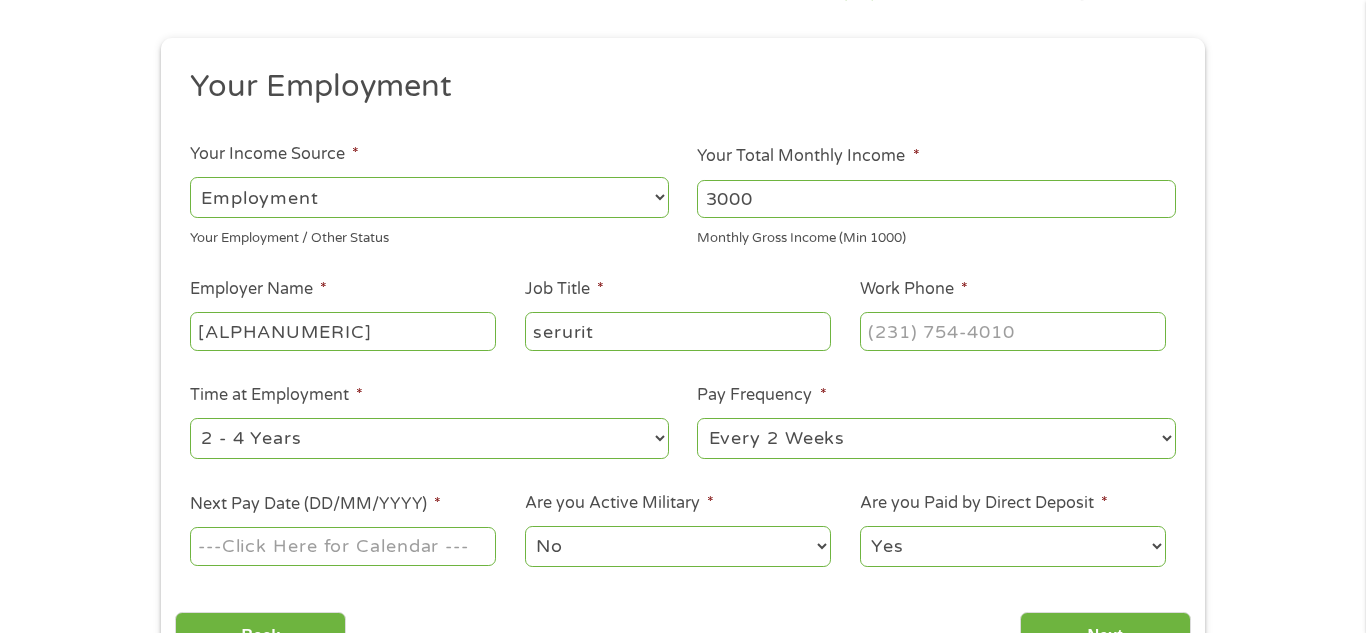 type on "serurity" 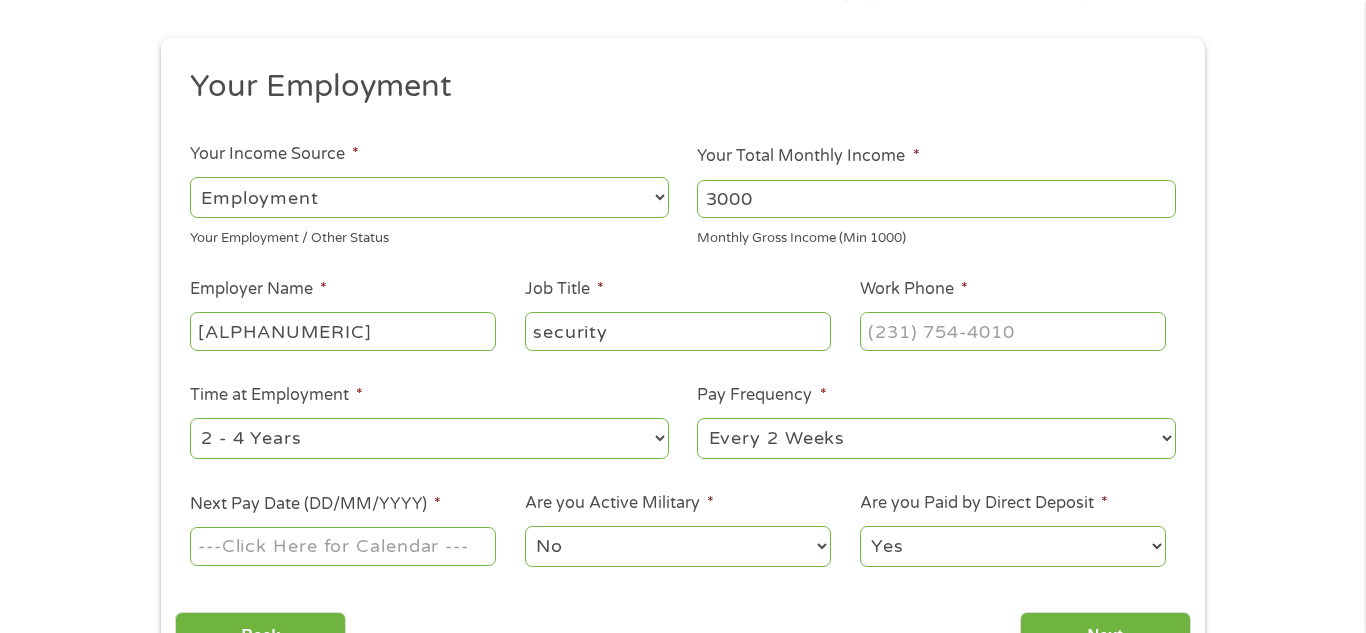 click on "security" at bounding box center [678, 331] 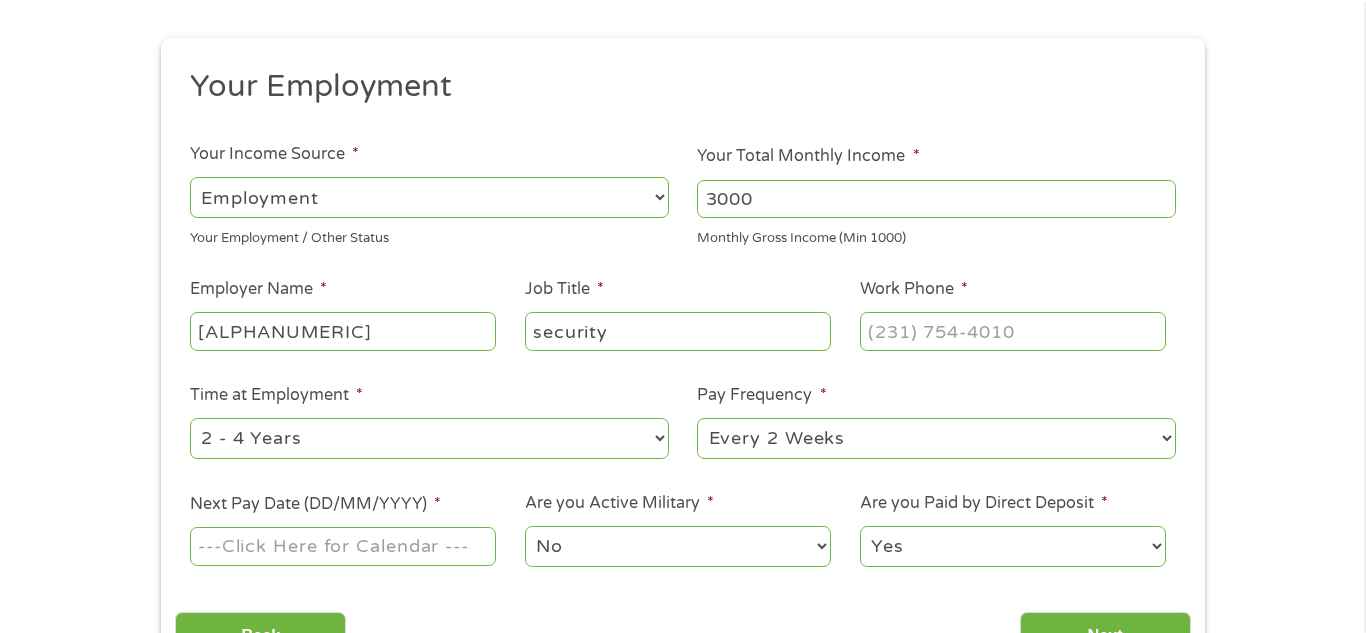 type on "security" 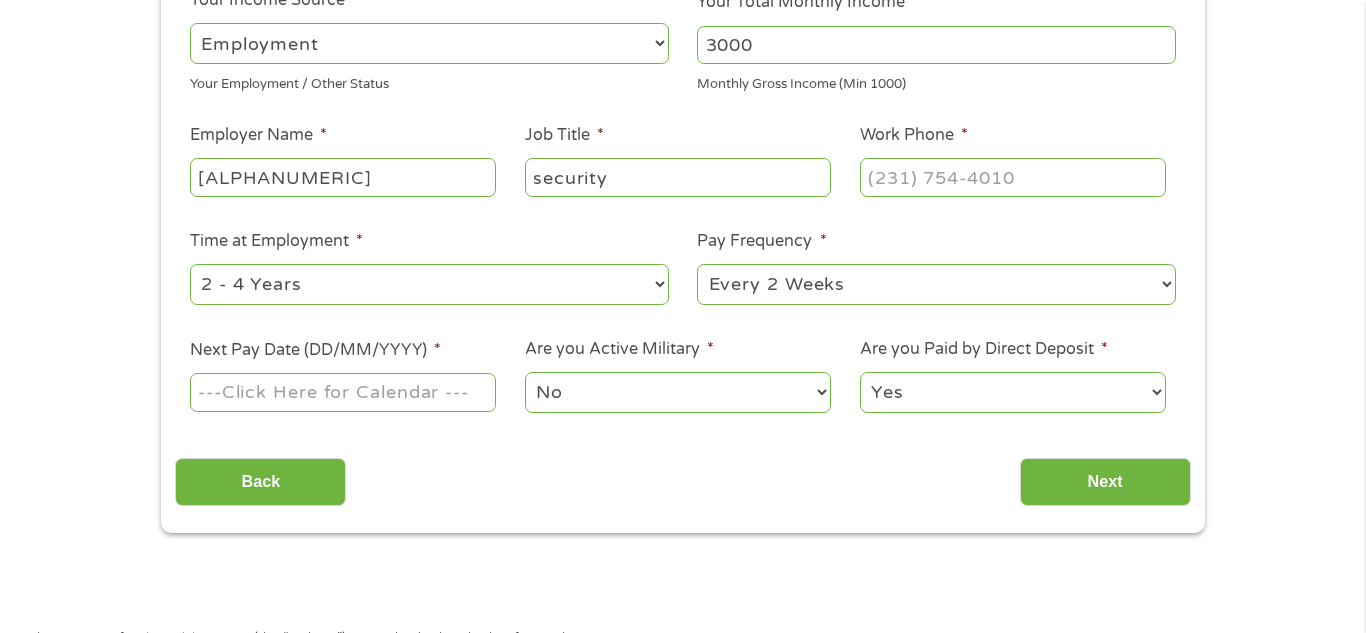 scroll, scrollTop: 350, scrollLeft: 0, axis: vertical 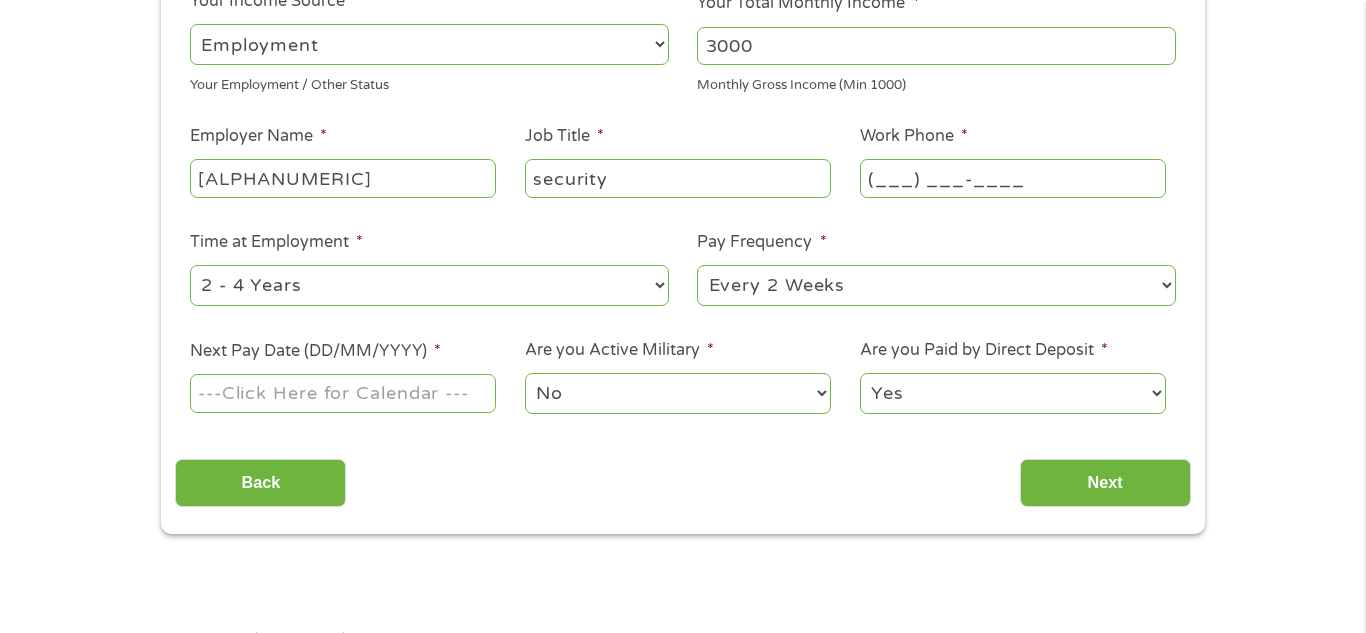 click on "(___) ___-____" at bounding box center (1013, 178) 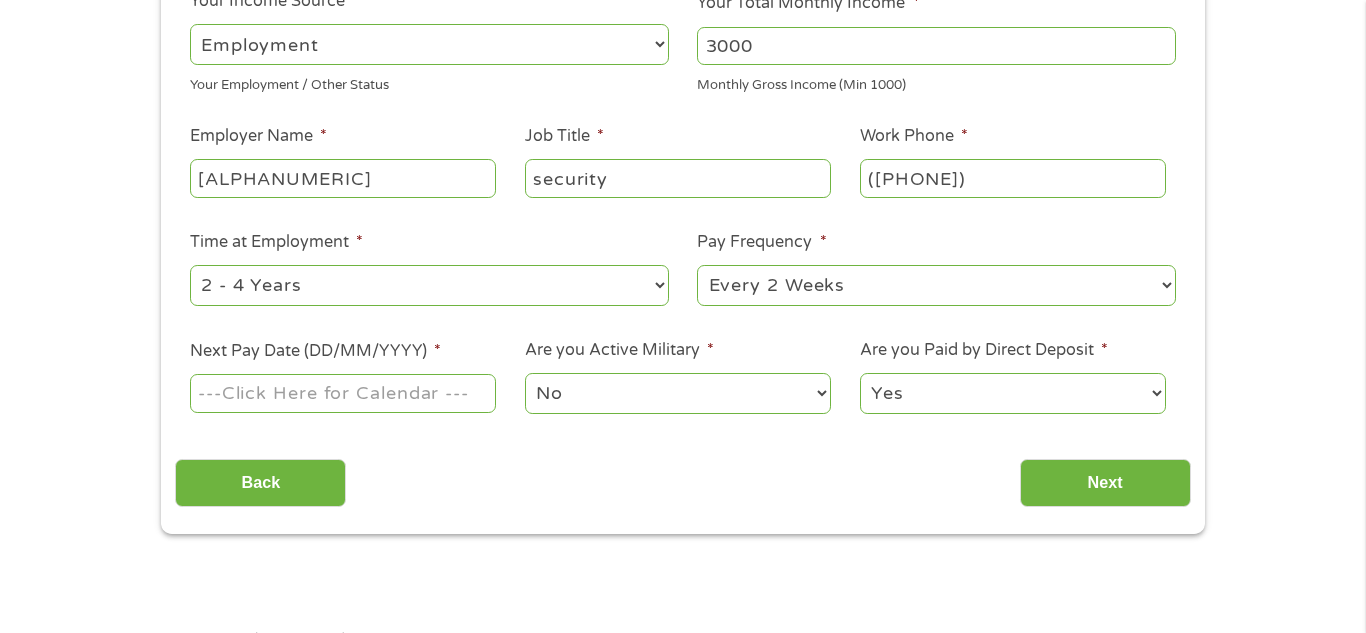 type on "[PHONE]" 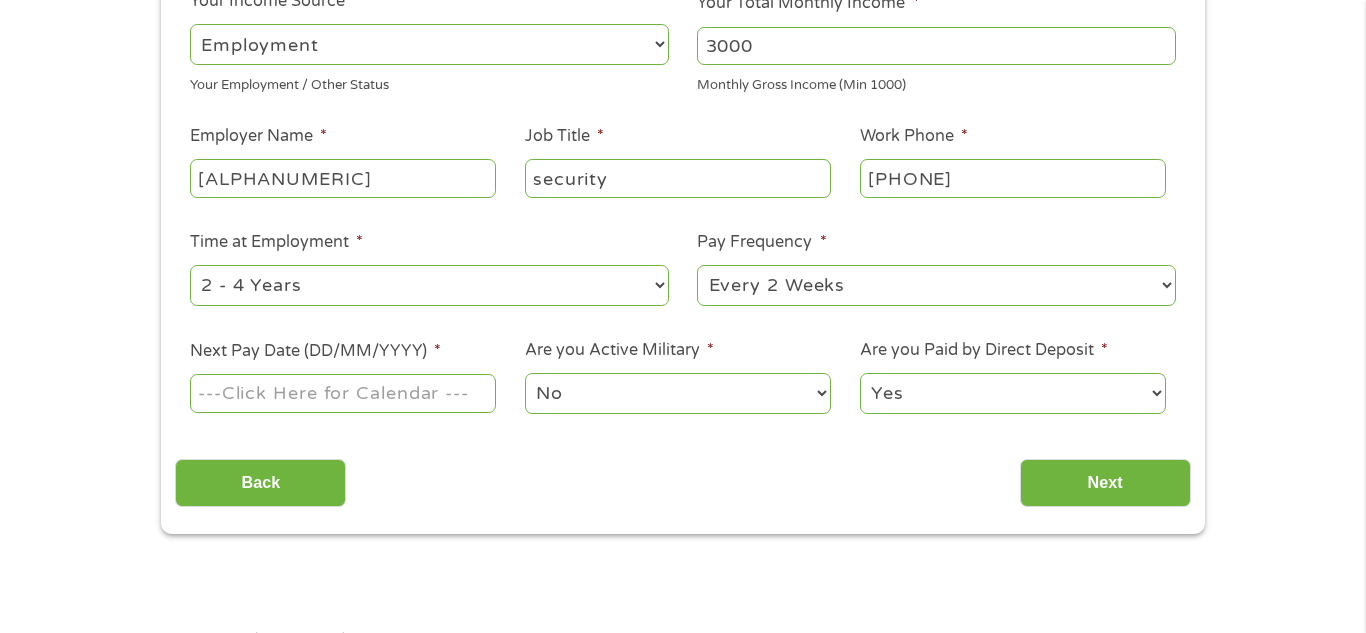 click on "--- Choose one --- 1 Year or less 1 - 2 Years 2 - 4 Years Over 4 Years" at bounding box center [429, 286] 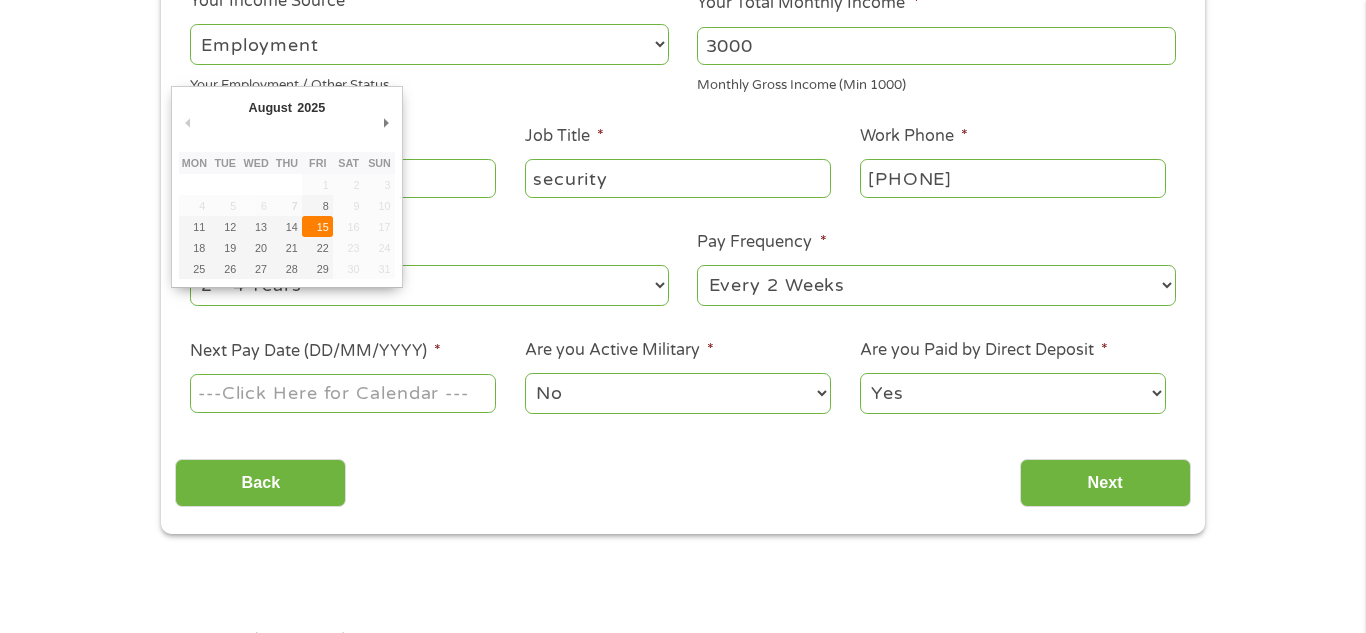 type on "15/08/2025" 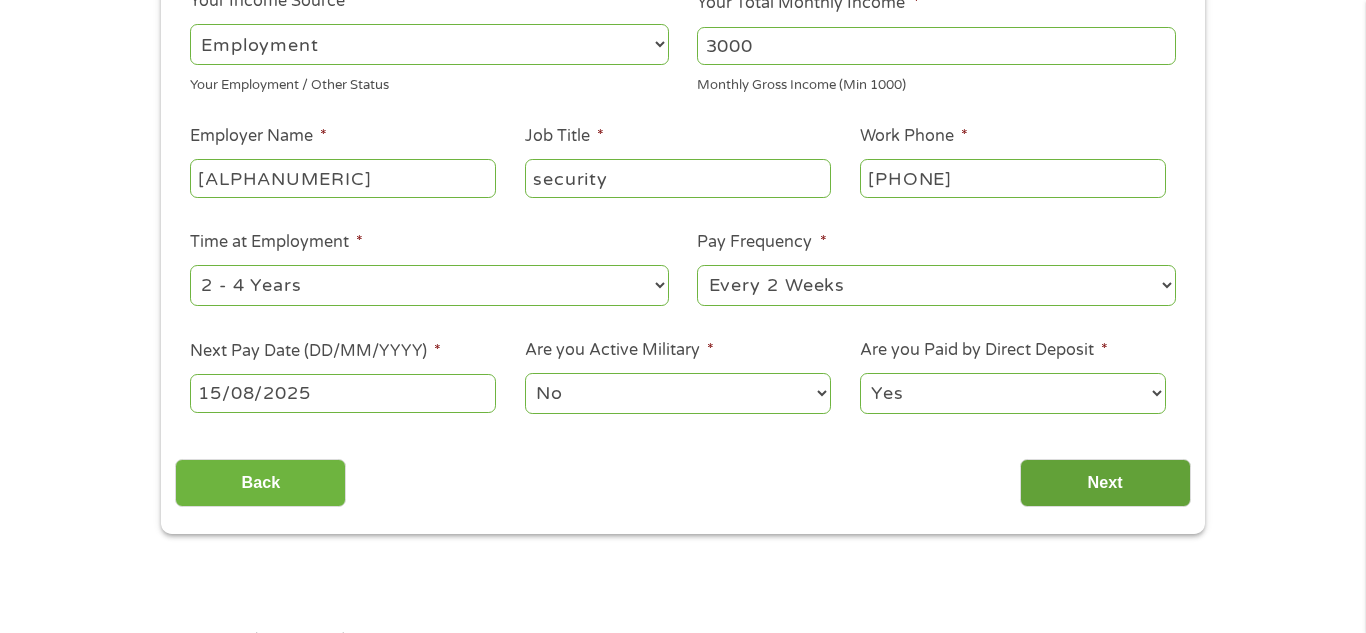click on "Next" at bounding box center [1105, 483] 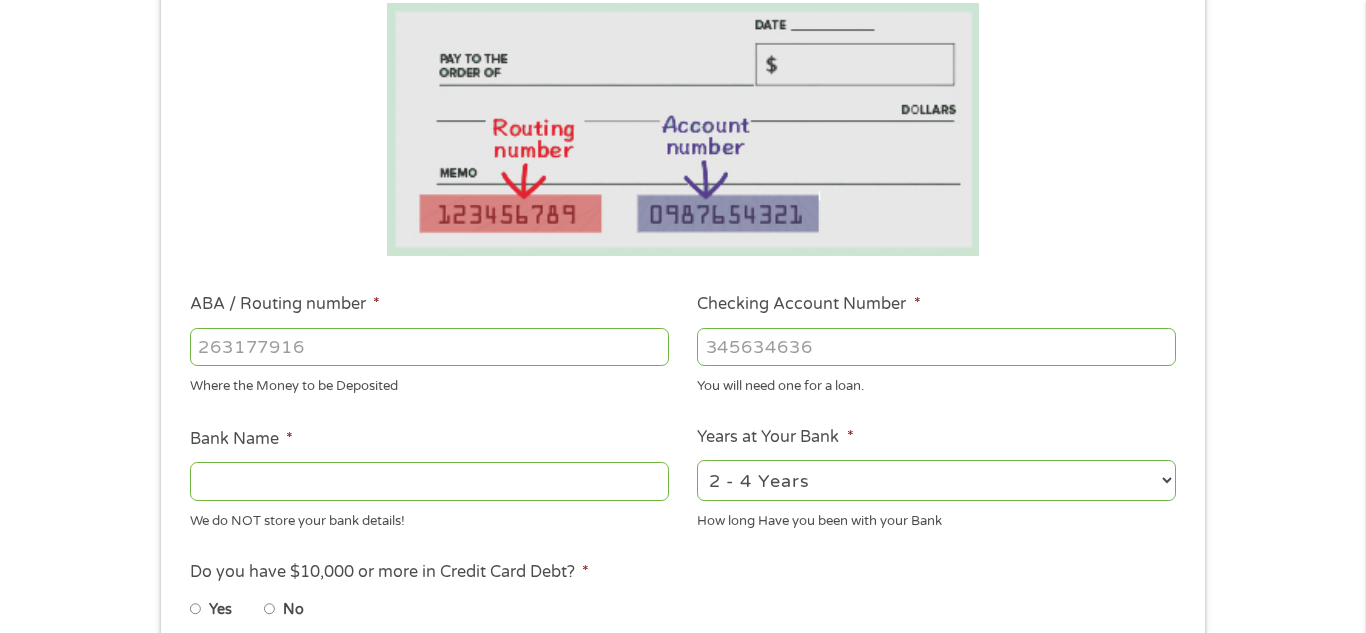 scroll, scrollTop: 8, scrollLeft: 8, axis: both 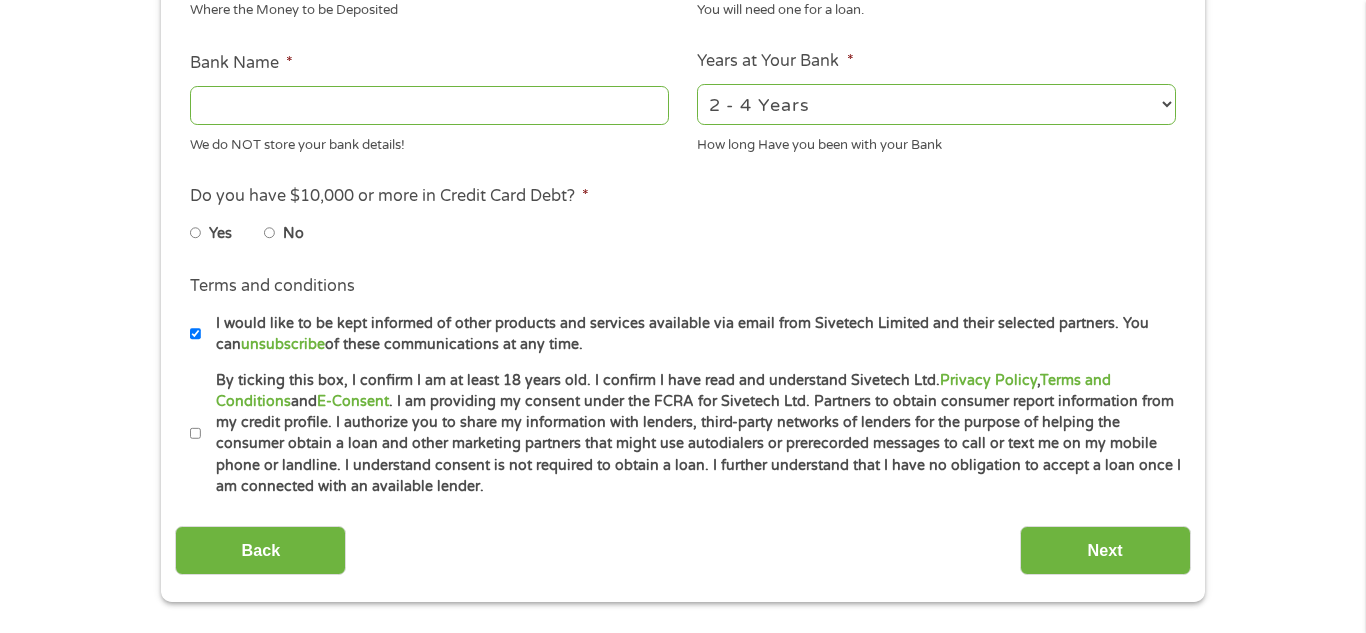 click on "No" at bounding box center [270, 233] 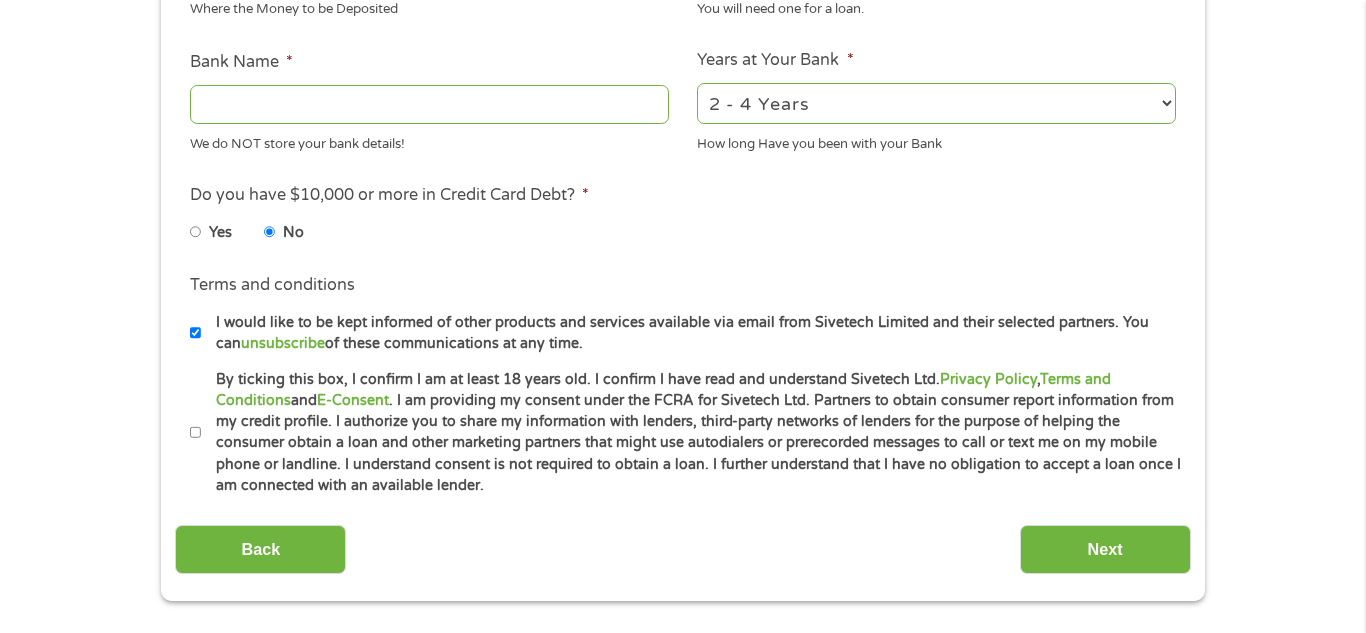 scroll, scrollTop: 728, scrollLeft: 0, axis: vertical 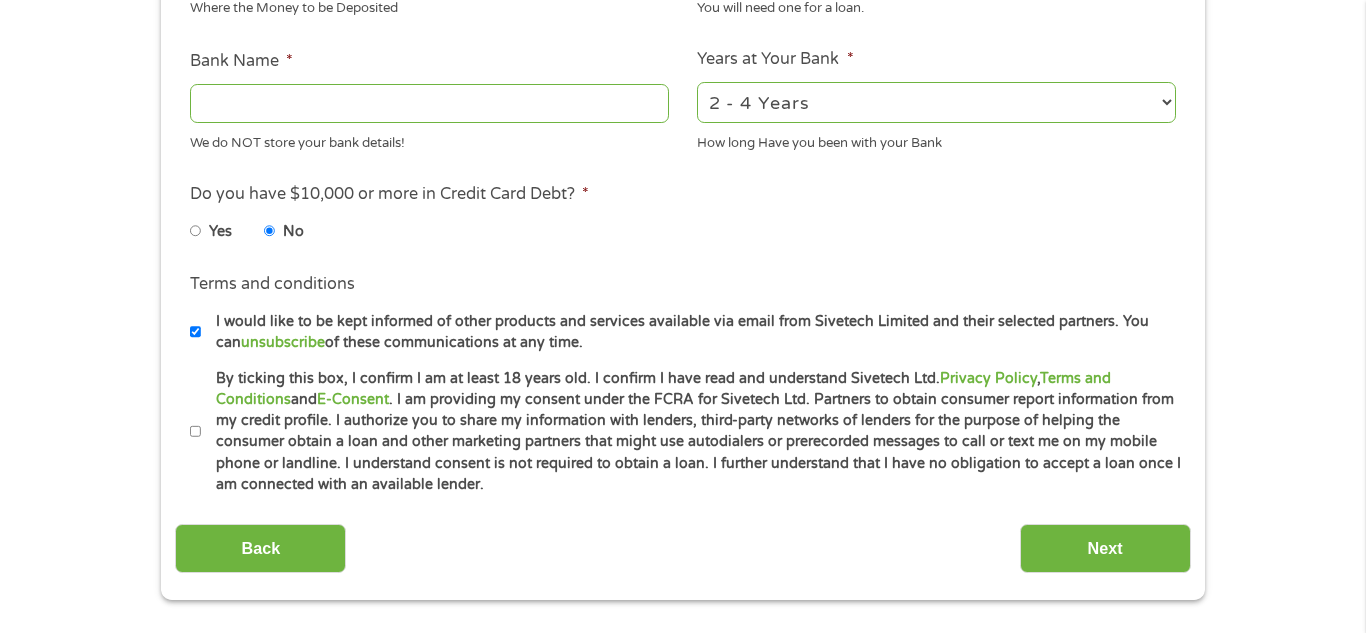 click on "By ticking this box, I confirm I am at least 18 years old. I confirm I have read and understand Sivetech Ltd.  Privacy Policy ,  Terms and Conditions  and  E-Consent . I am providing my consent under the FCRA for Sivetech Ltd. Partners to obtain consumer report information from my credit profile. I authorize you to share my information with lenders, third-party networks of lenders for the purpose of helping the consumer obtain a loan and other marketing partners that might use autodialers or prerecorded messages to call or text me on my mobile phone or landline. I understand consent is not required to obtain a loan. I further understand that I have no obligation to accept a loan once I am connected with an available lender." at bounding box center (691, 432) 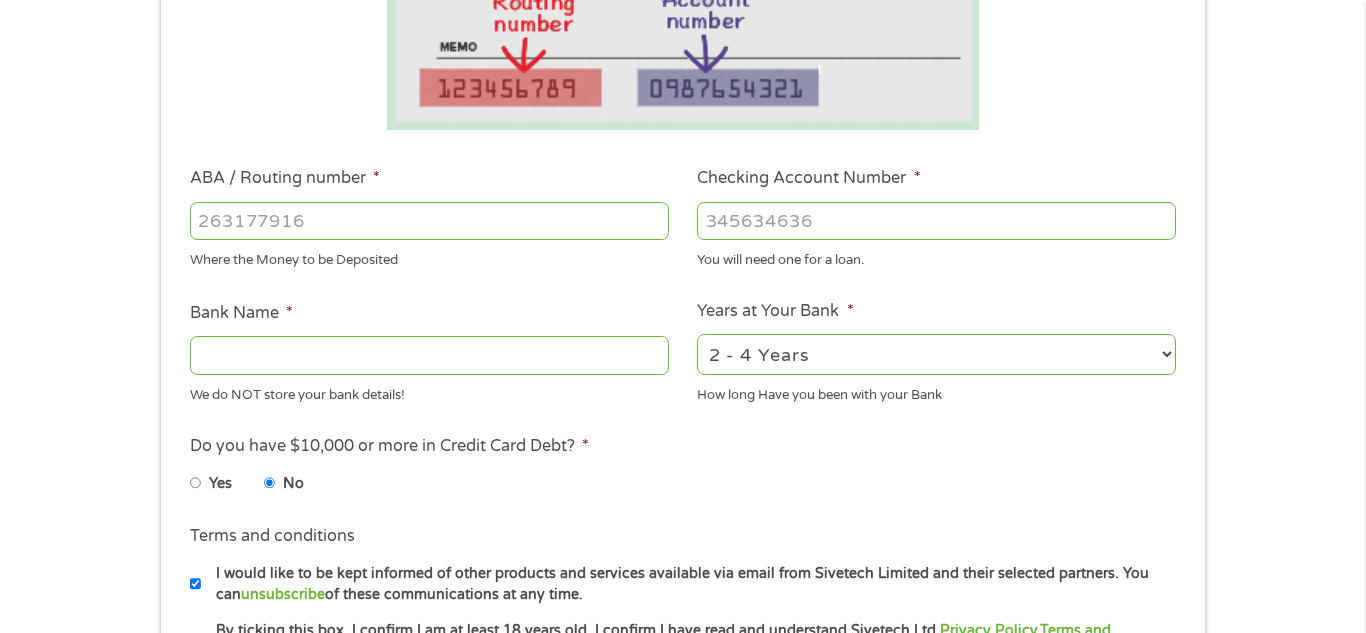 scroll, scrollTop: 465, scrollLeft: 0, axis: vertical 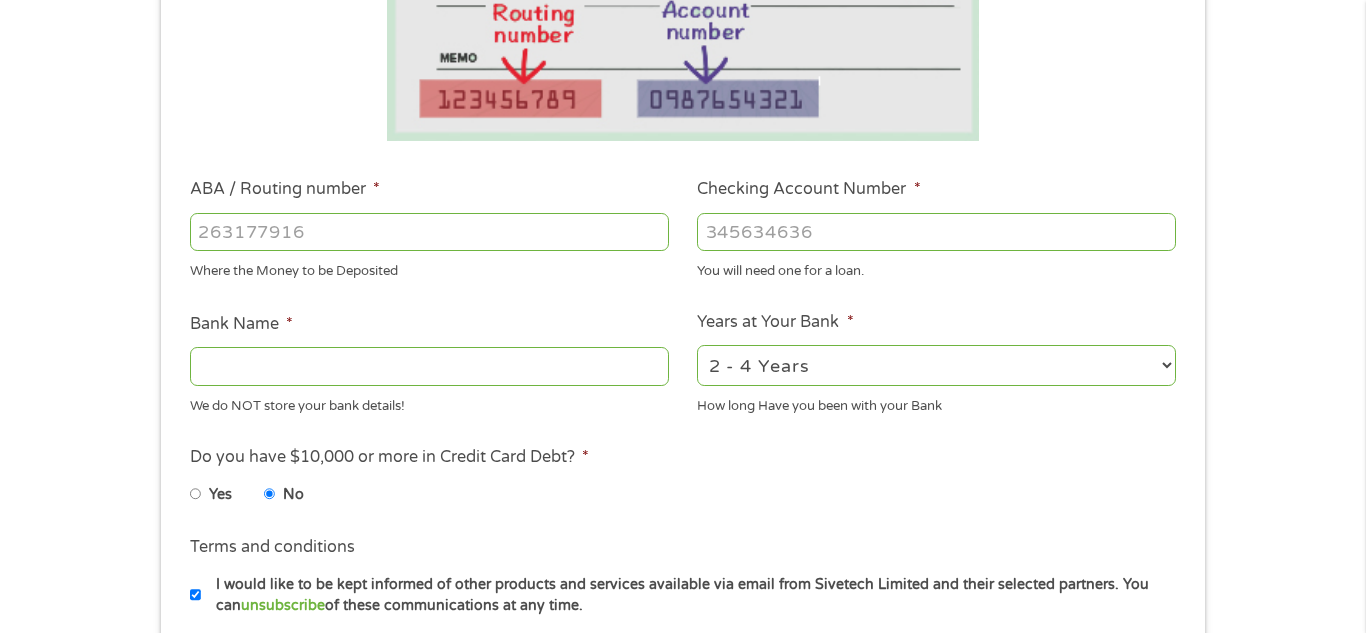 click on "Bank Name *" at bounding box center (429, 366) 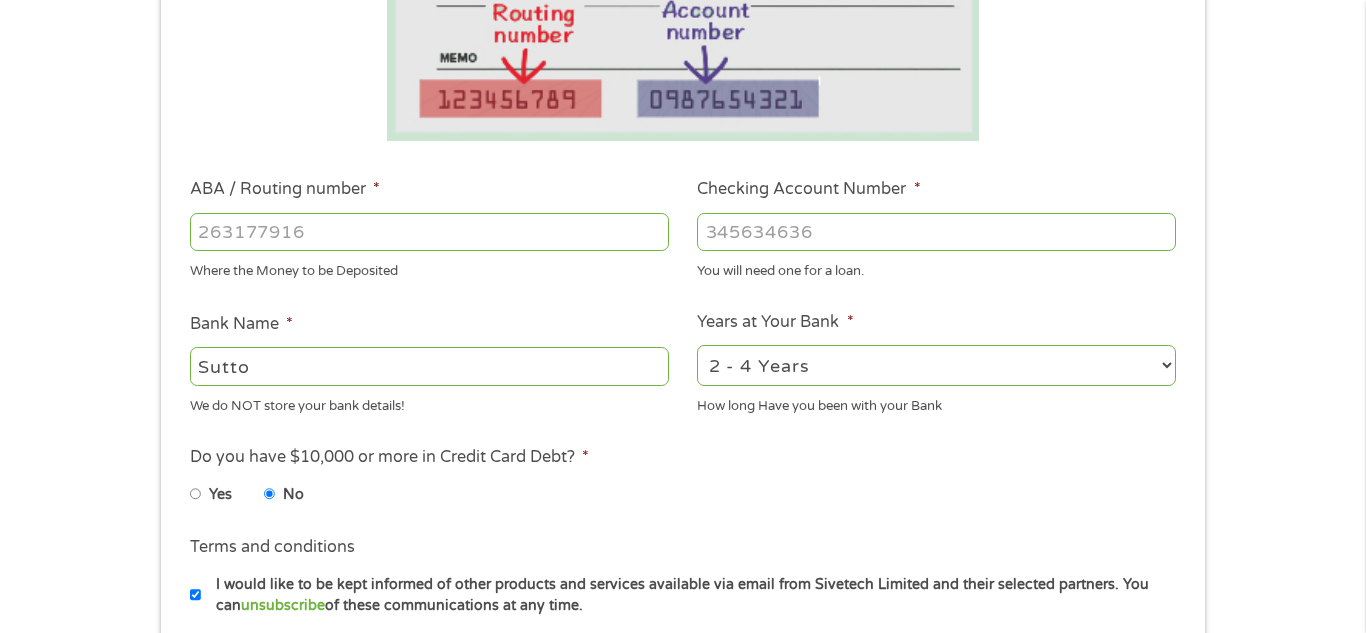 type on "Sutton" 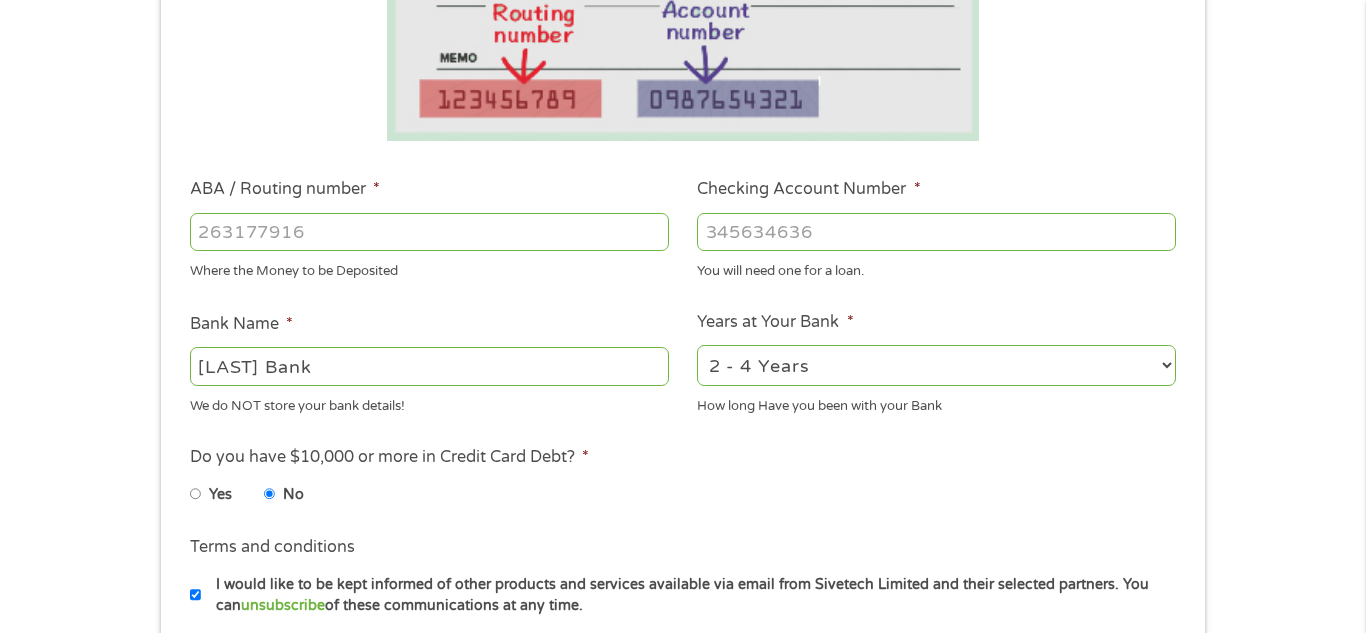 type on "[LAST] Bank" 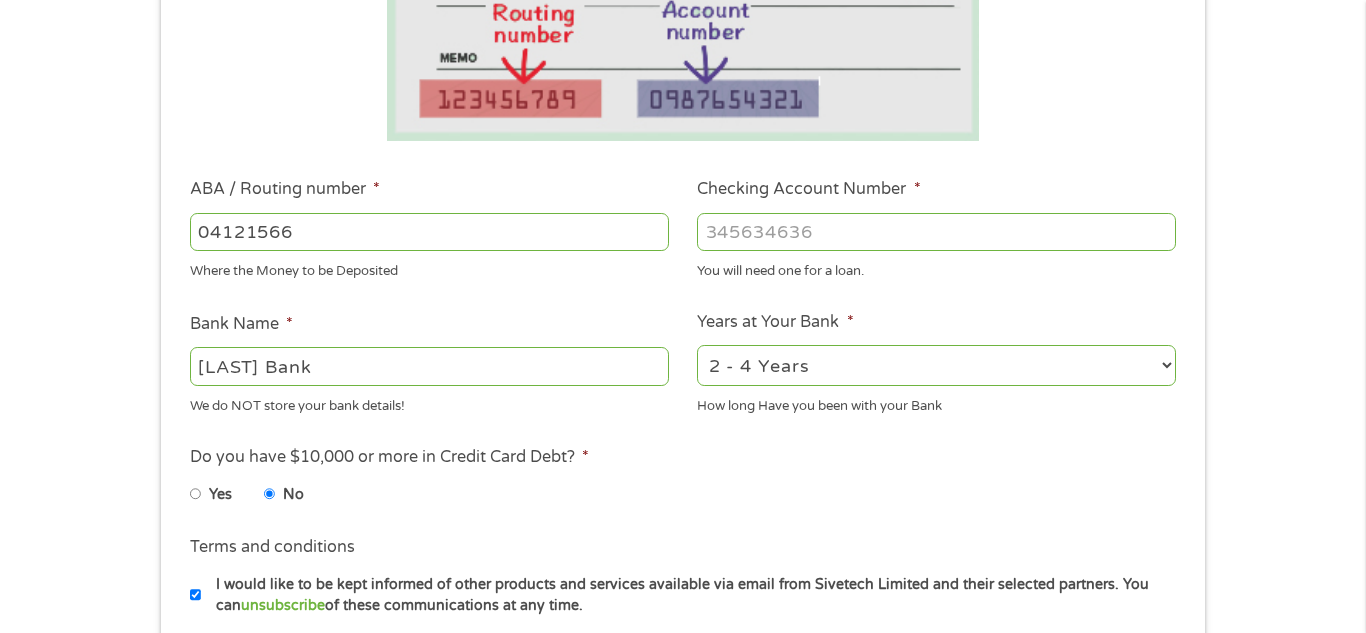 type on "041215663" 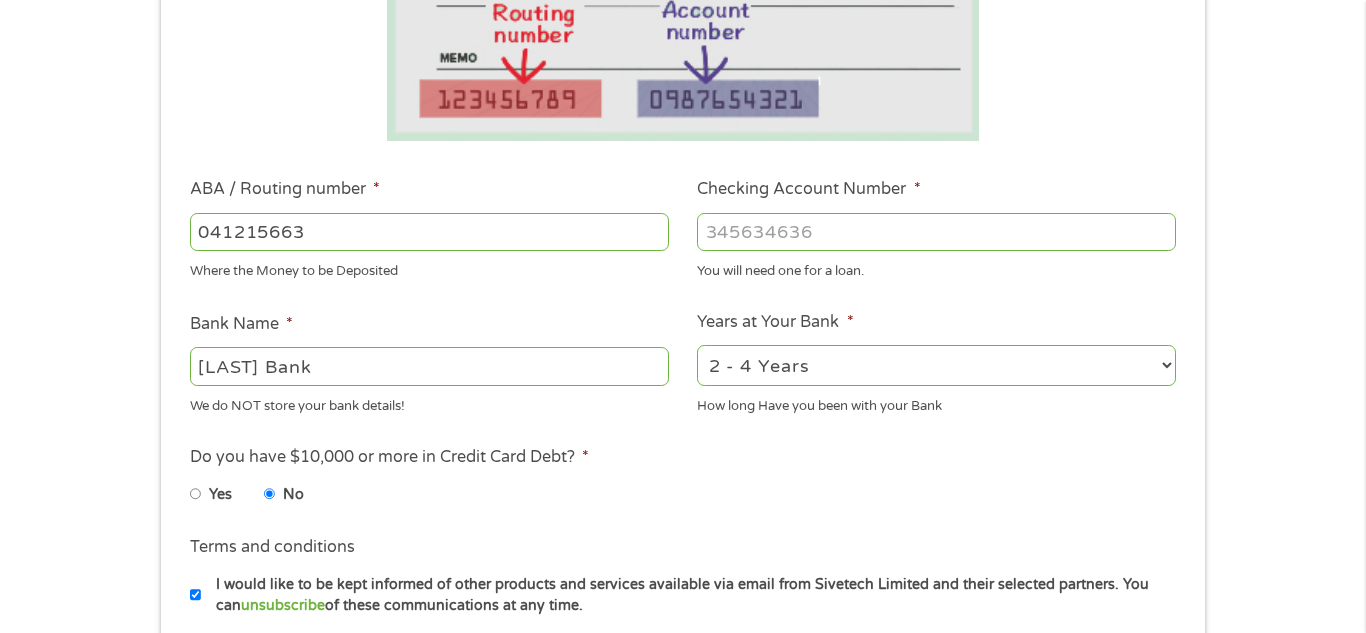 type on "SUTTON BANK" 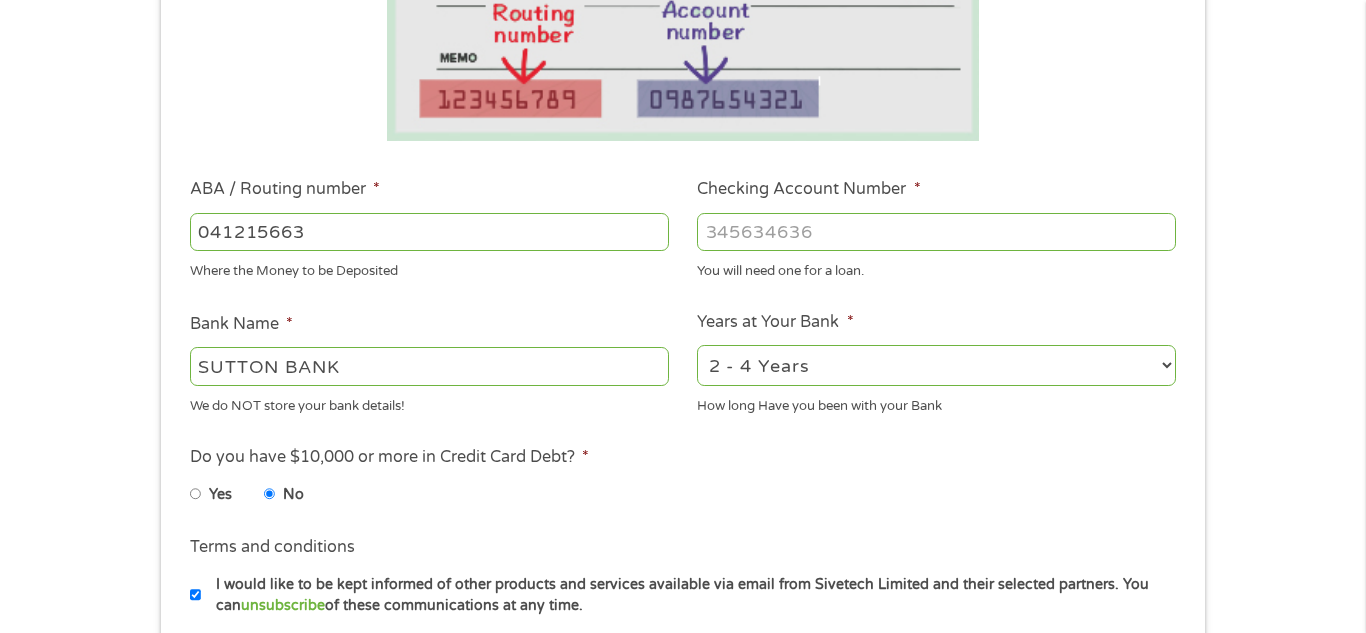 type on "041215663" 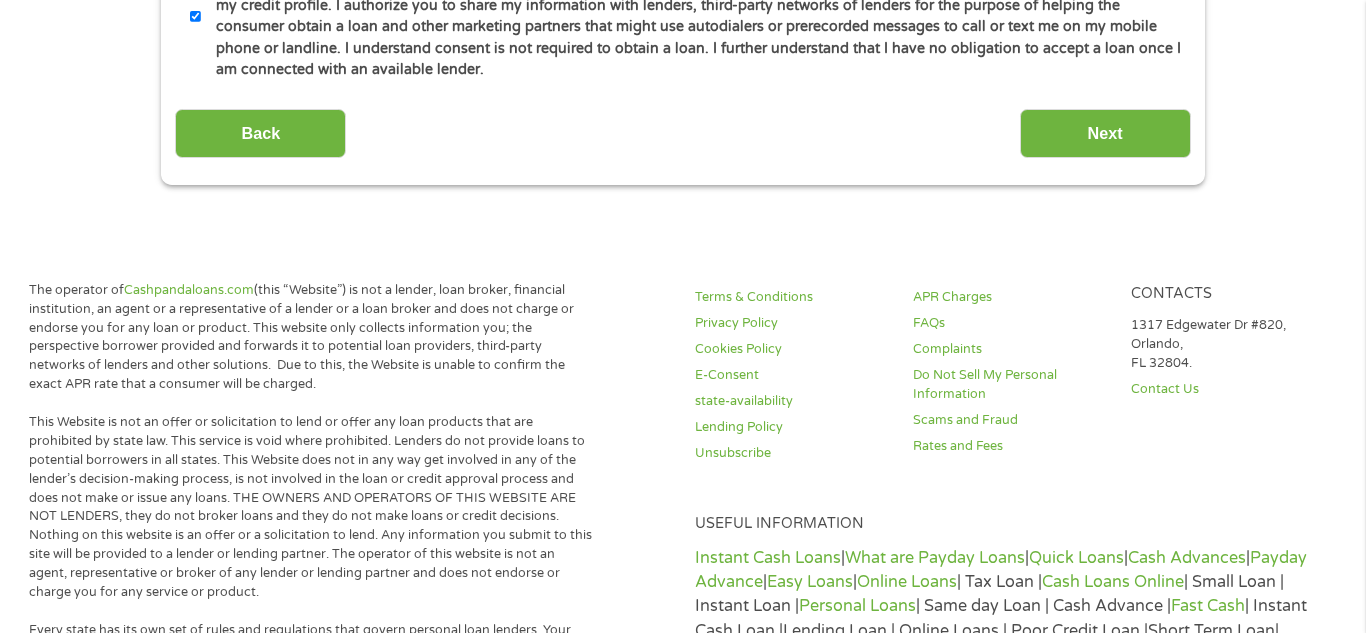 scroll, scrollTop: 1155, scrollLeft: 0, axis: vertical 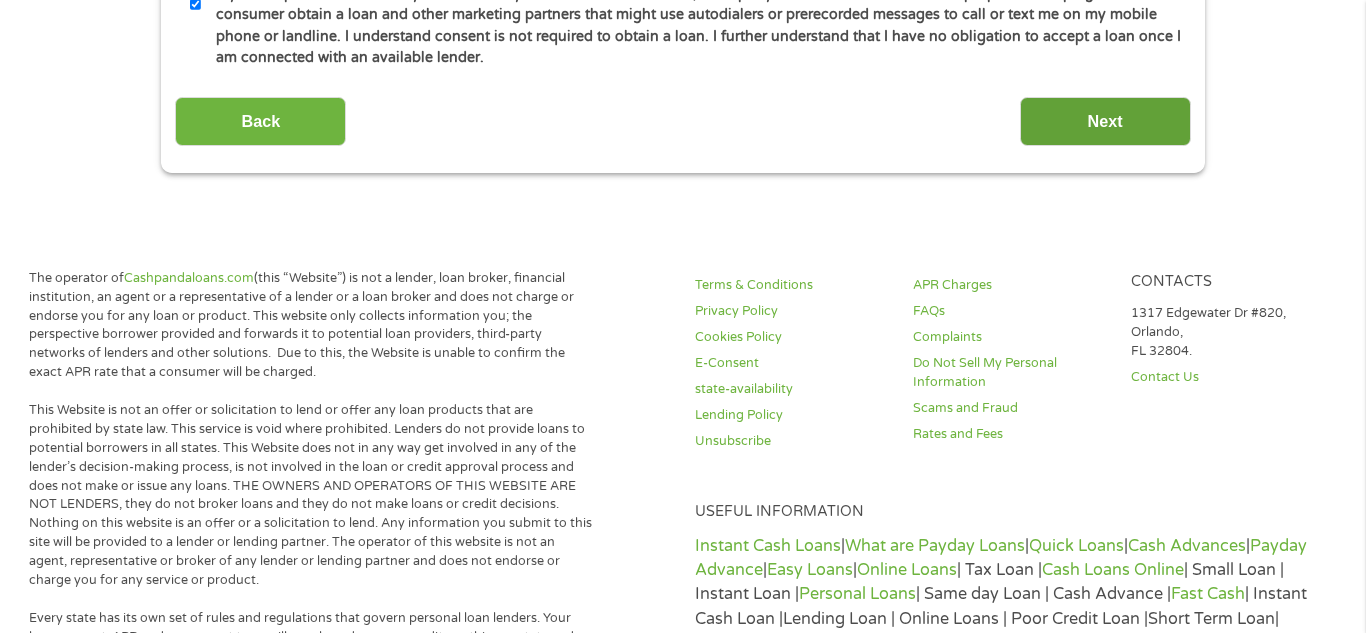 click on "Next" at bounding box center [1105, 121] 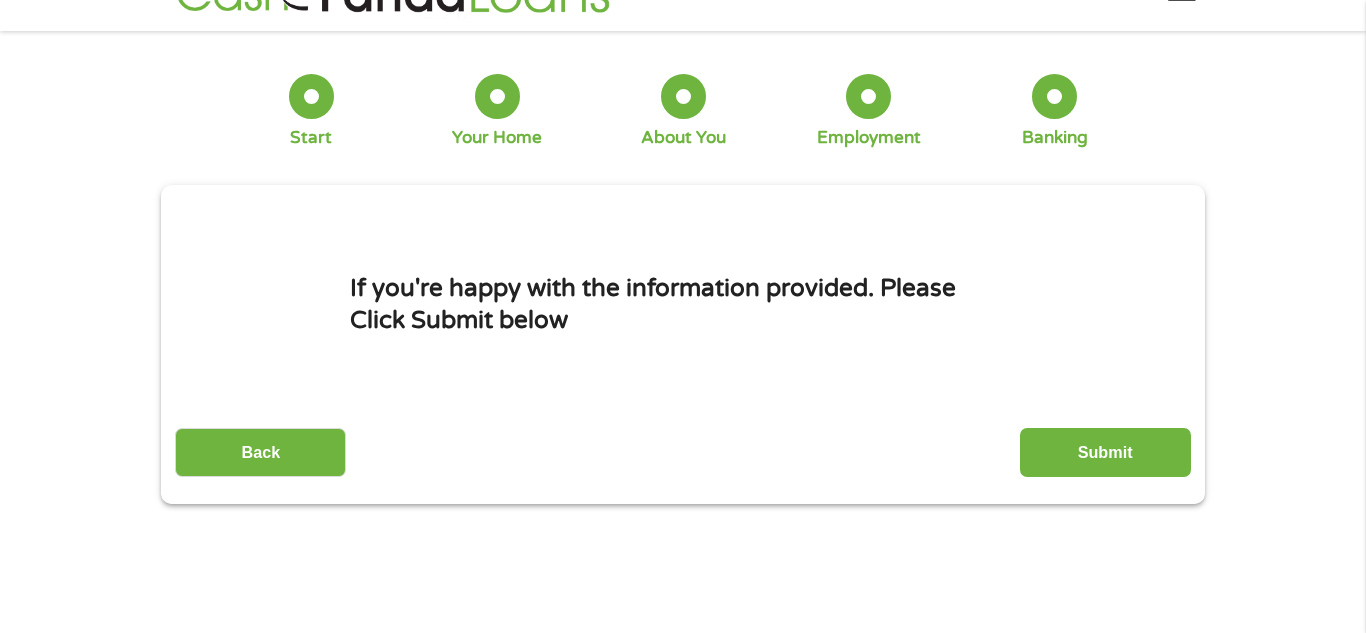 scroll, scrollTop: 0, scrollLeft: 0, axis: both 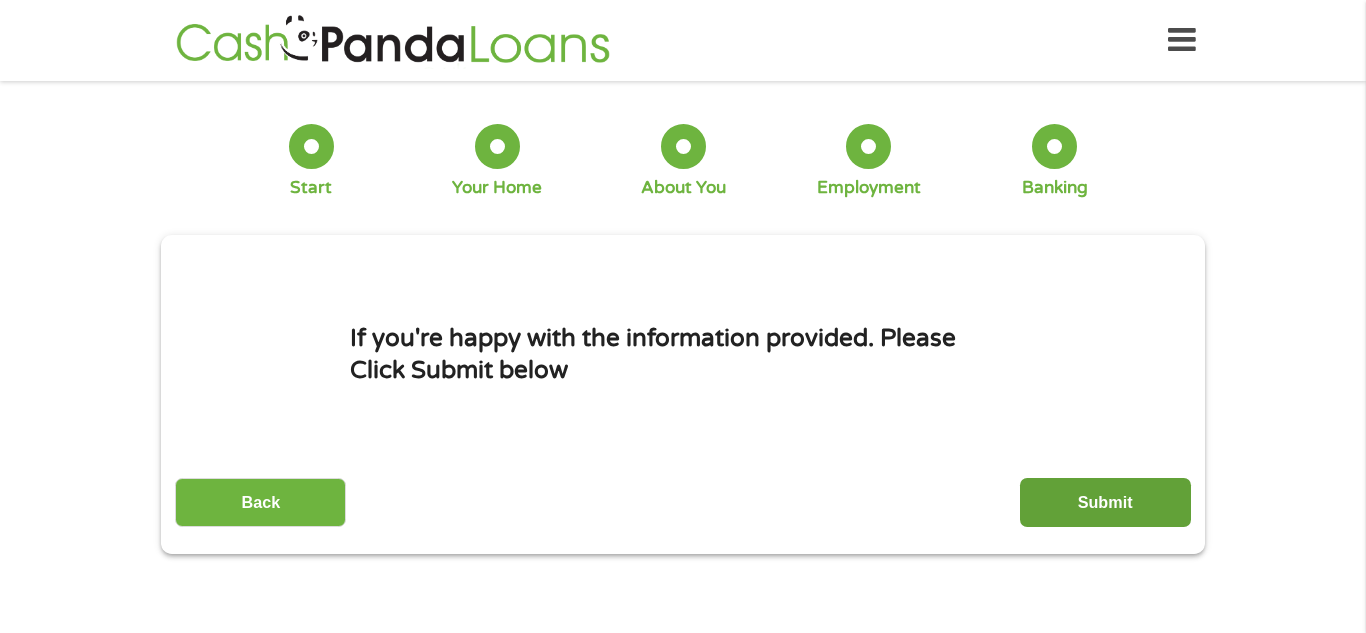 click on "Submit" at bounding box center [1105, 502] 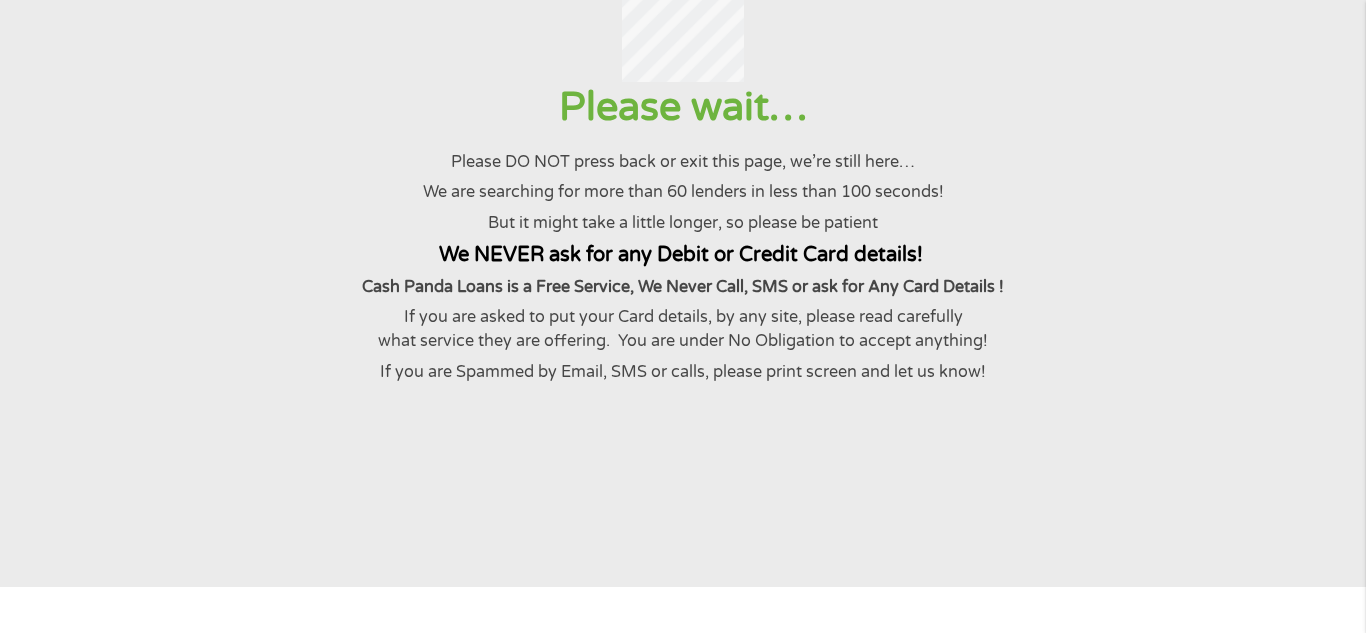 scroll, scrollTop: 0, scrollLeft: 0, axis: both 